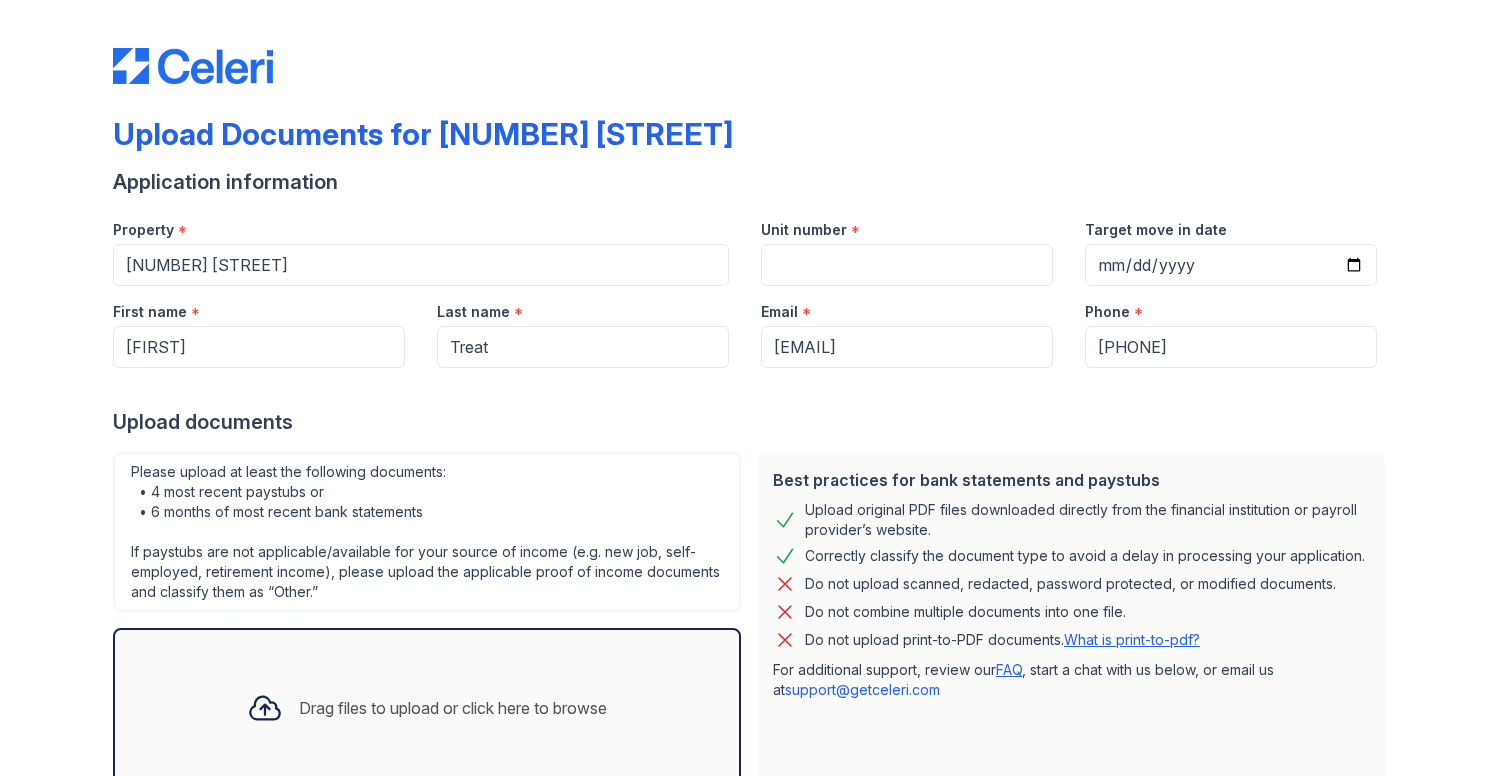 scroll, scrollTop: 0, scrollLeft: 0, axis: both 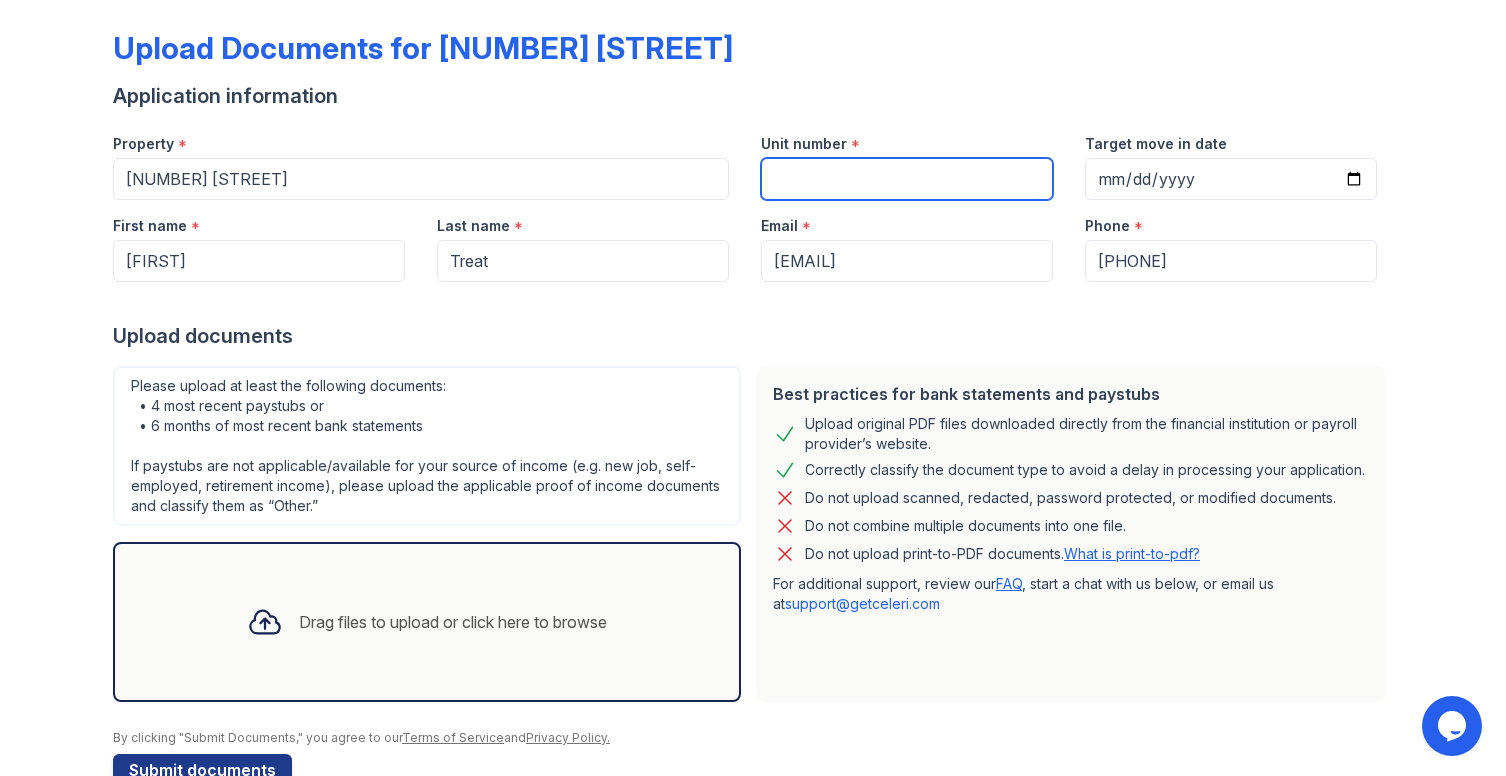 click on "Unit number" at bounding box center [907, 179] 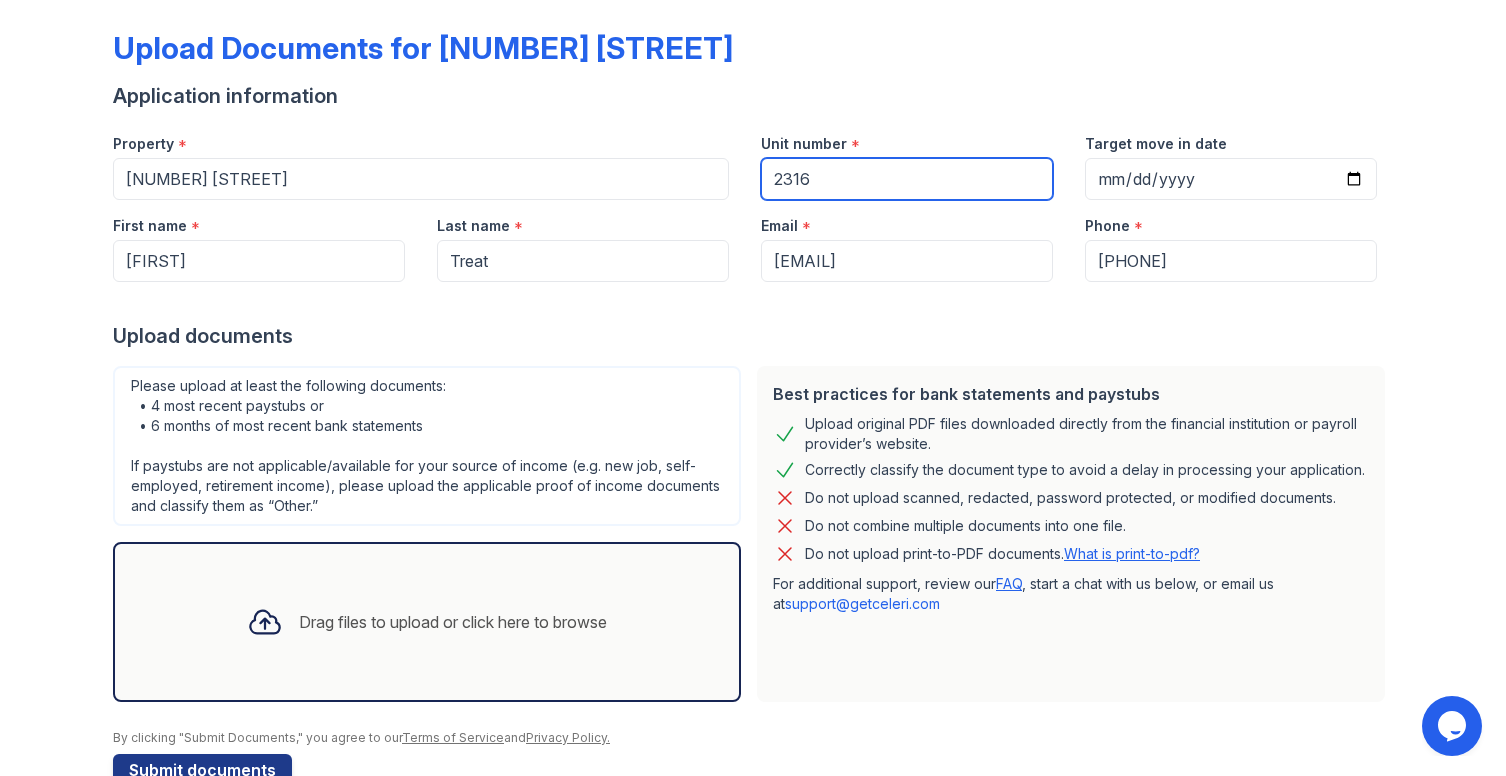 type on "2316" 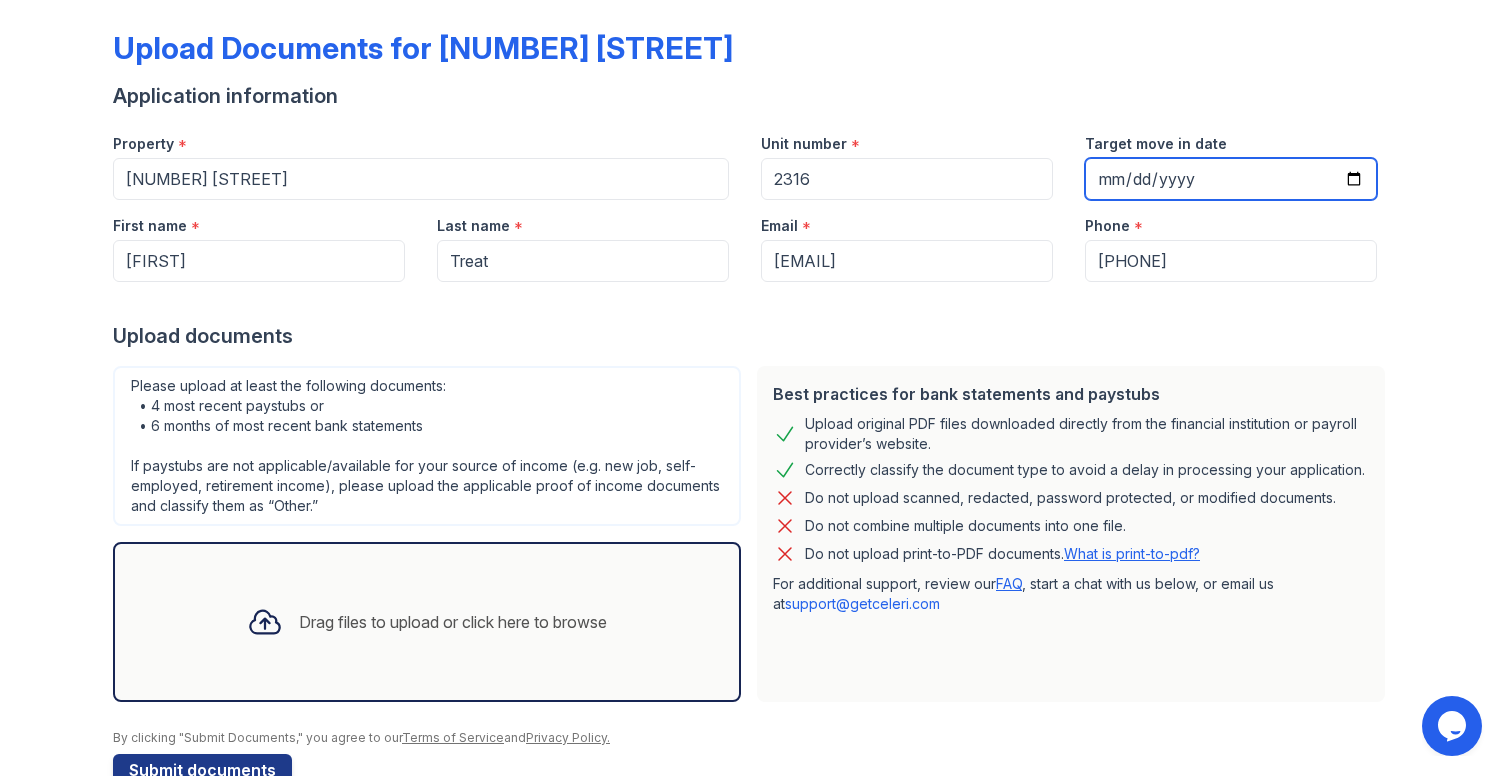 click on "Target move in date" at bounding box center (1231, 179) 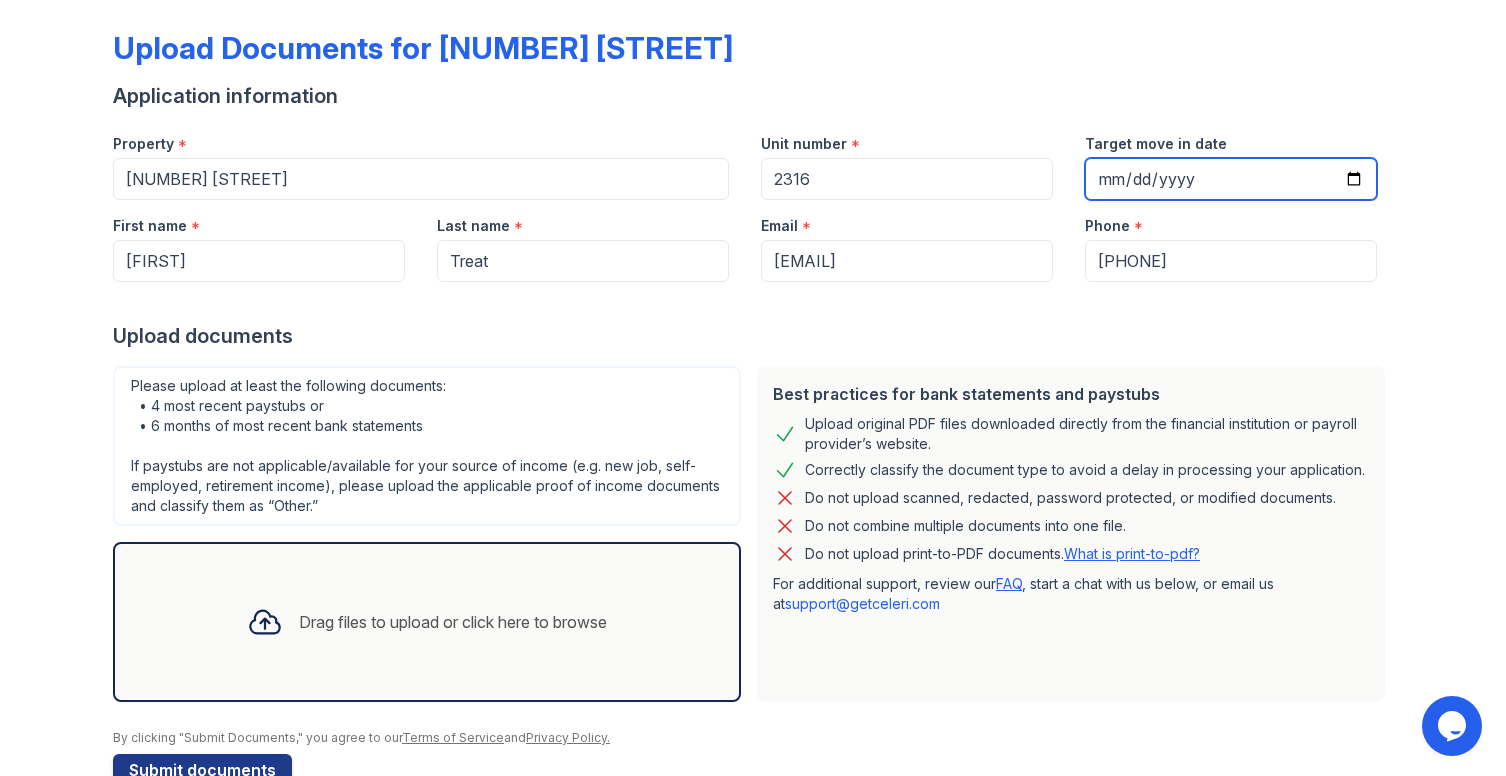 type on "2025-09-01" 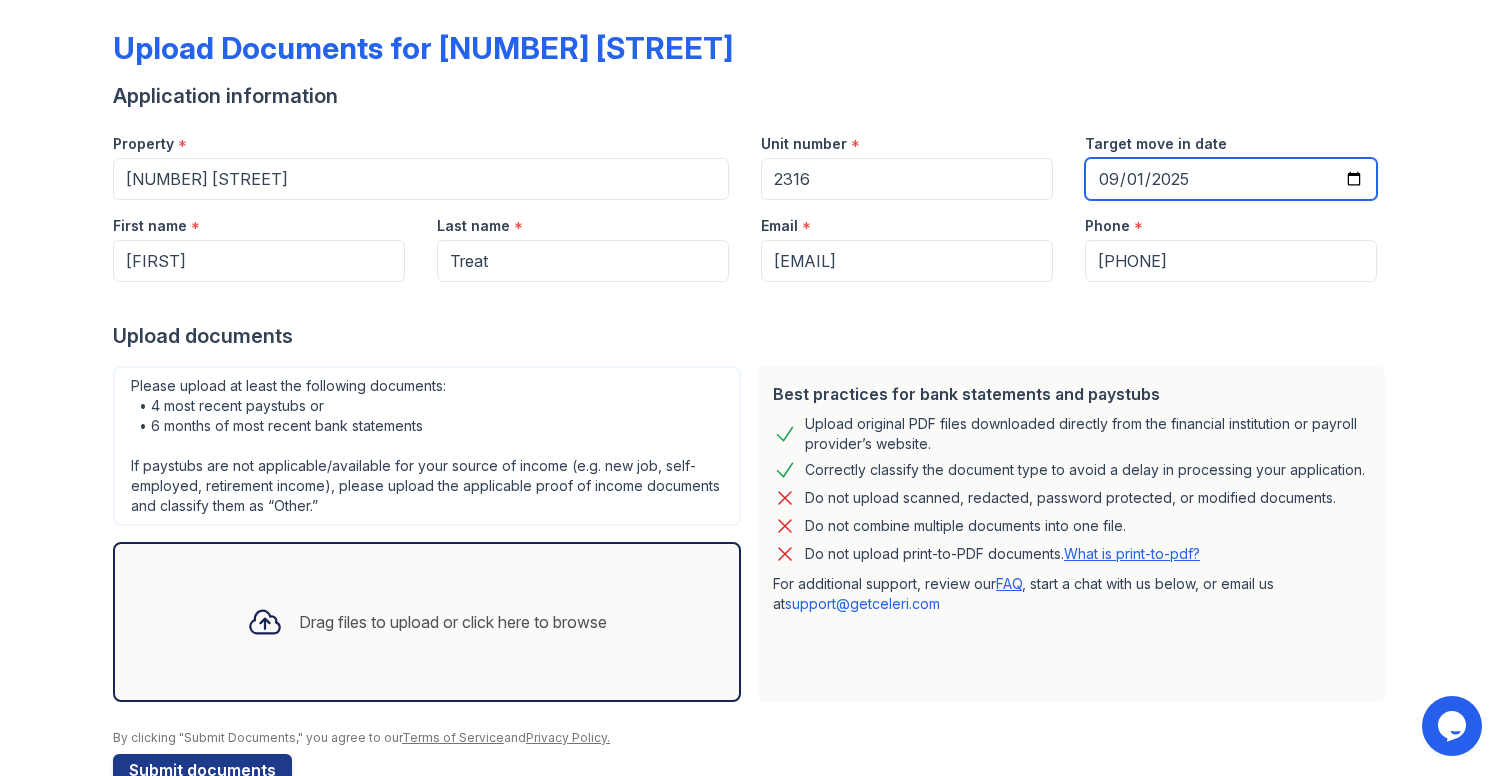 scroll, scrollTop: 136, scrollLeft: 0, axis: vertical 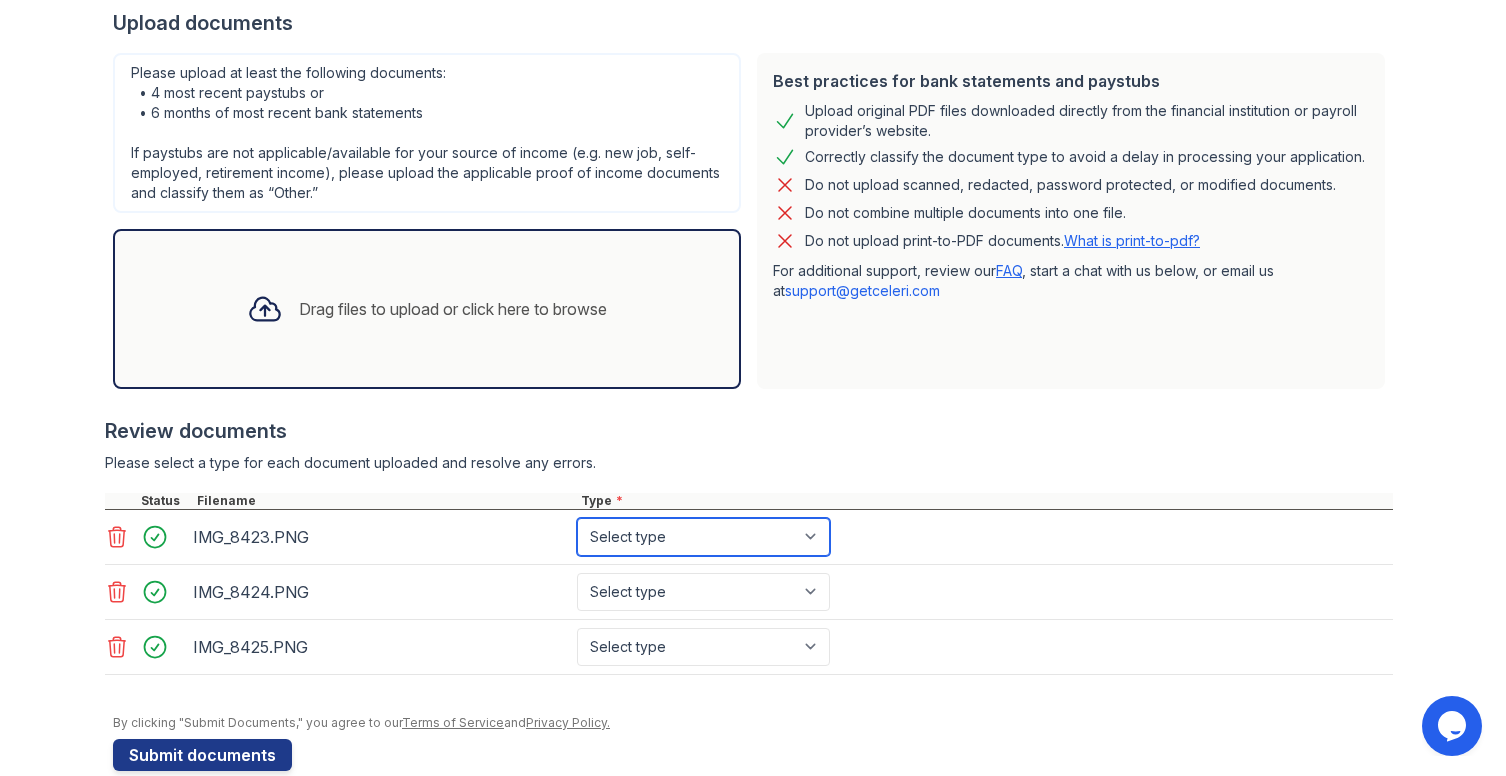 click on "Select type
Paystub
Bank Statement
Offer Letter
Tax Documents
Benefit Award Letter
Investment Account Statement
Other" at bounding box center [703, 537] 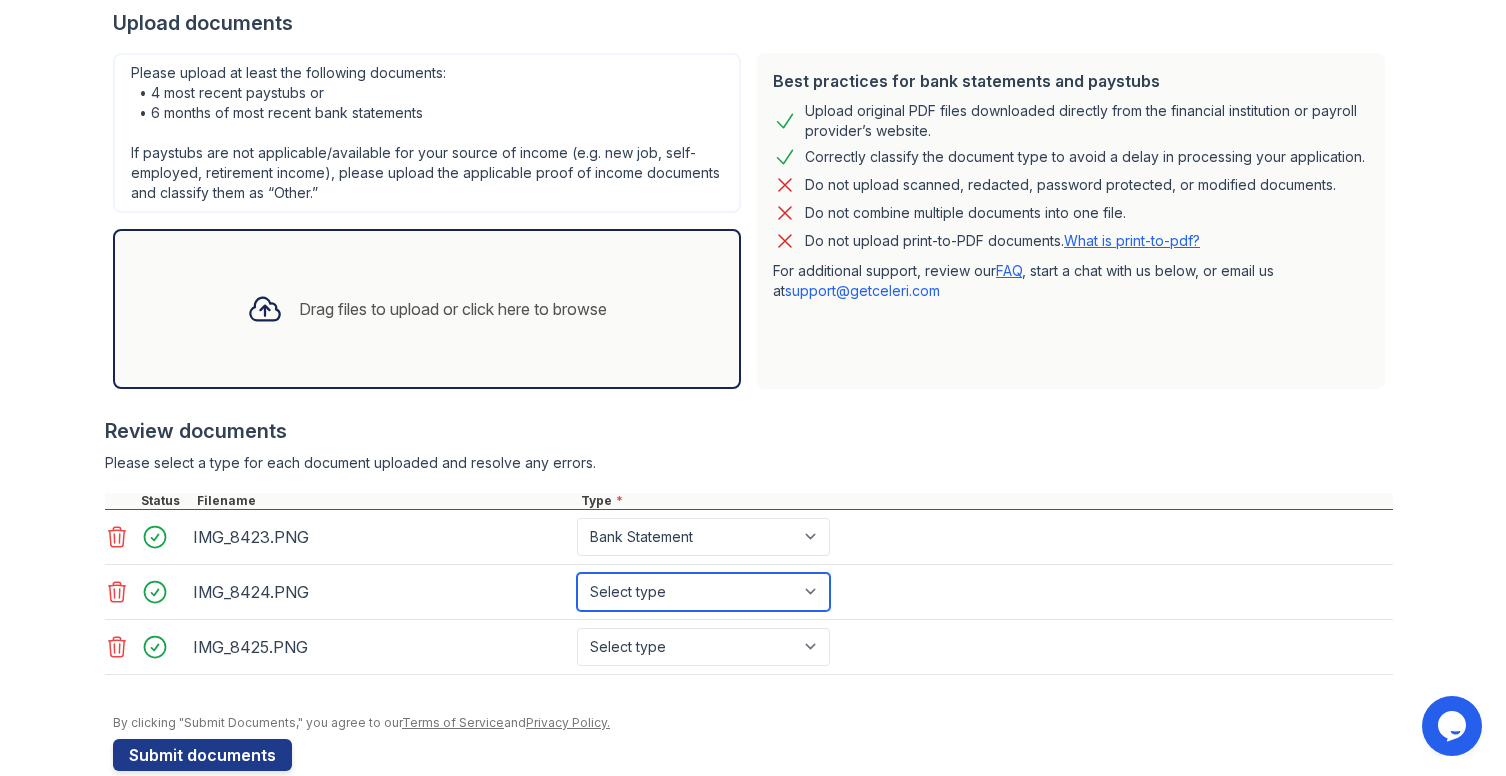 click on "Select type
Paystub
Bank Statement
Offer Letter
Tax Documents
Benefit Award Letter
Investment Account Statement
Other" at bounding box center (703, 592) 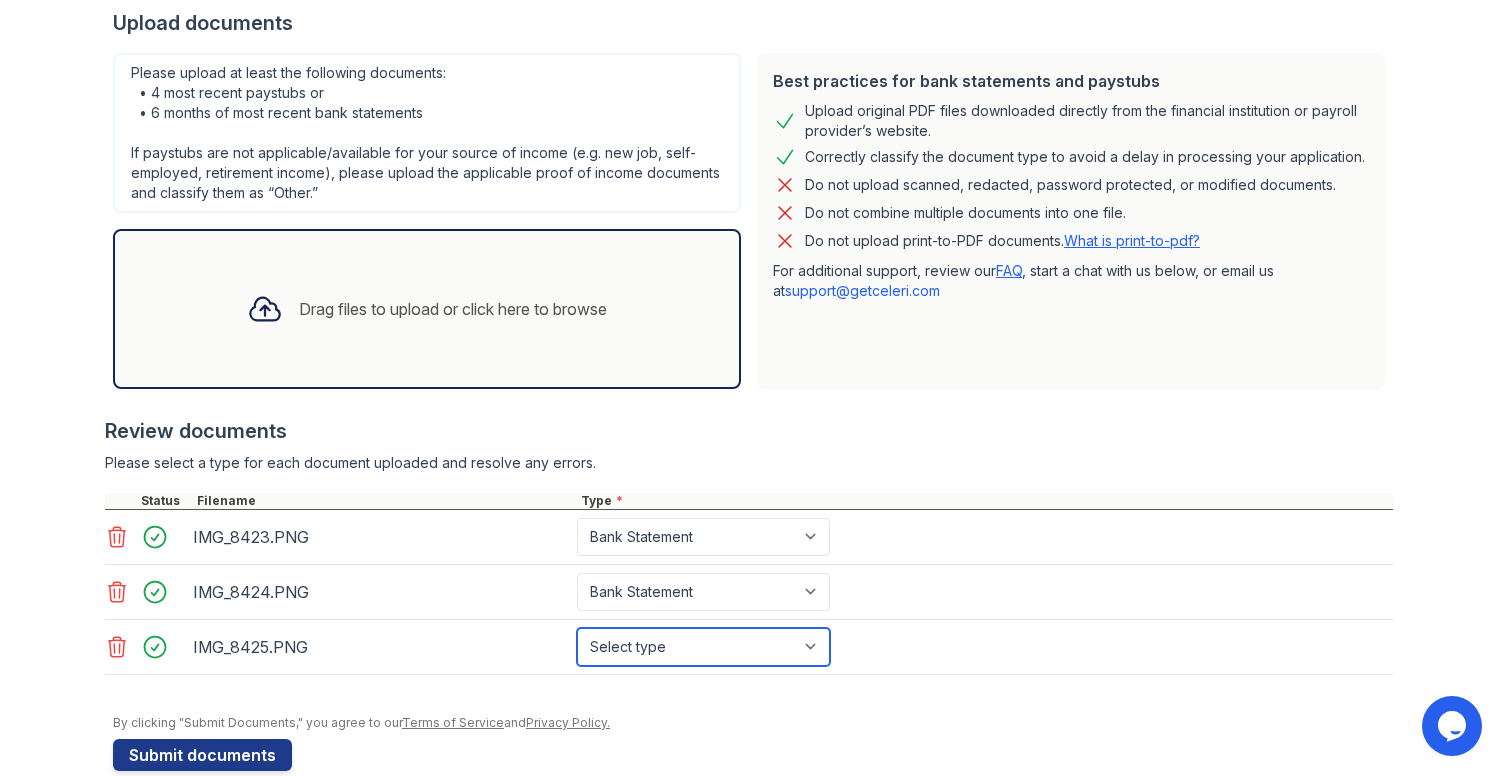 click on "Select type
Paystub
Bank Statement
Offer Letter
Tax Documents
Benefit Award Letter
Investment Account Statement
Other" at bounding box center [703, 647] 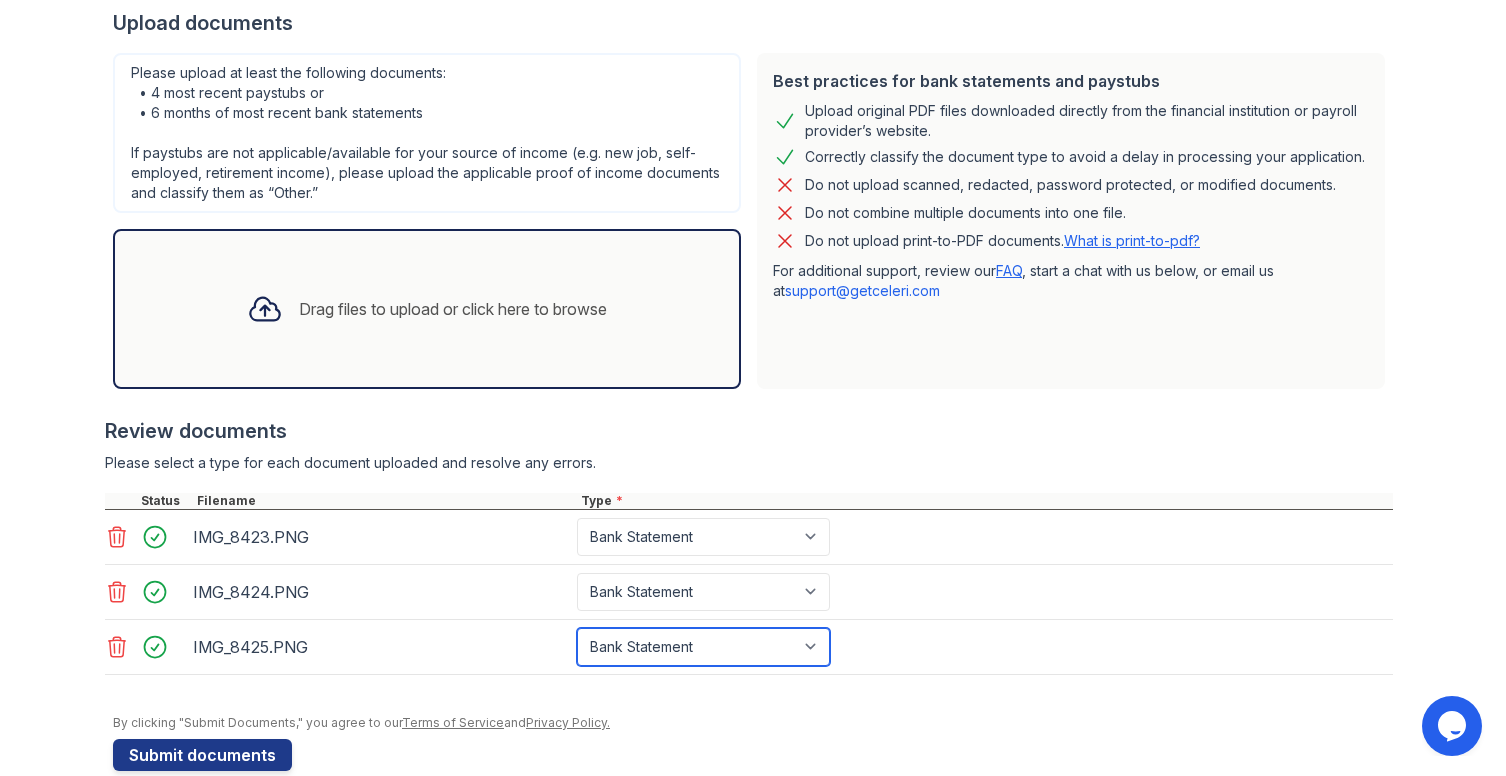 scroll, scrollTop: 434, scrollLeft: 0, axis: vertical 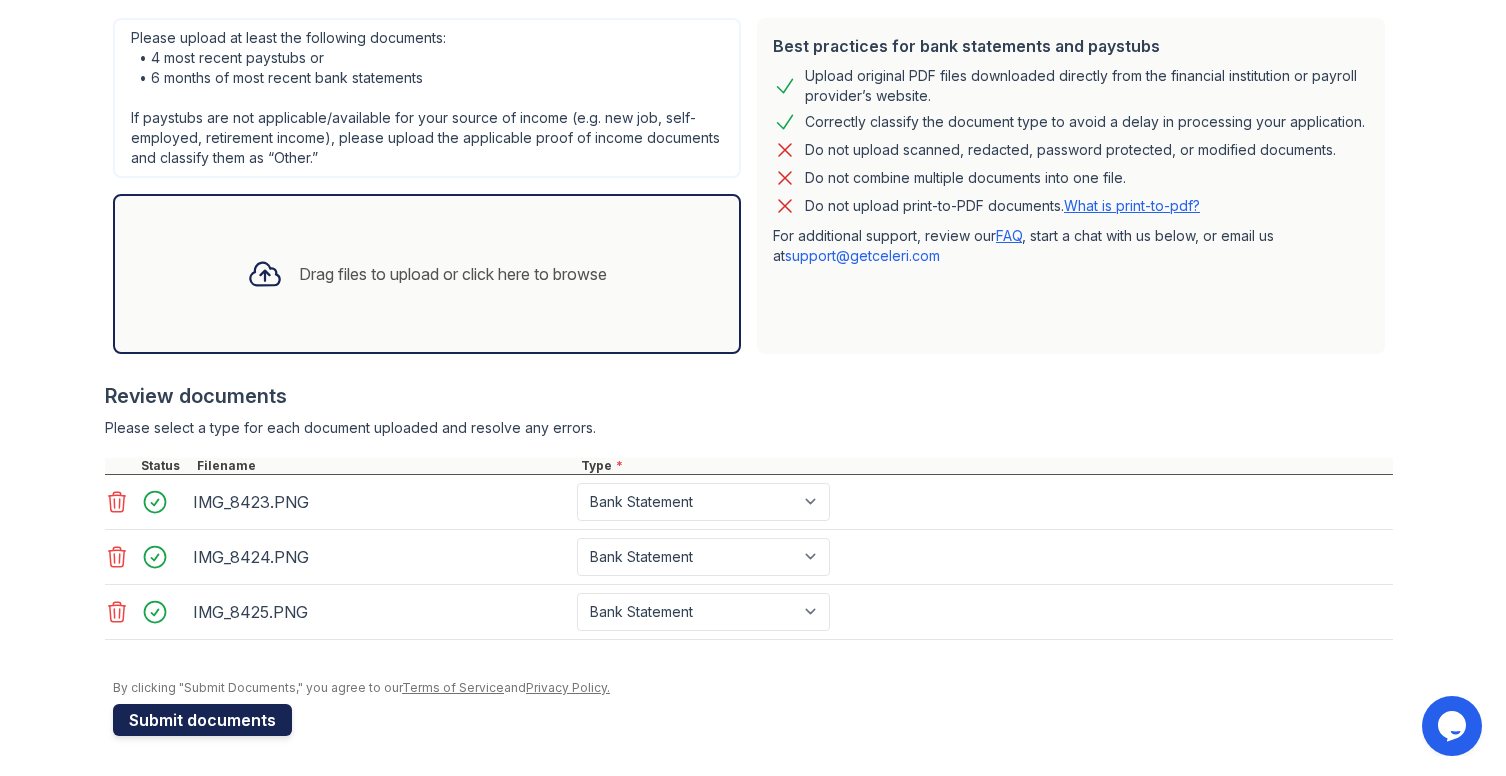 click on "Submit documents" at bounding box center [202, 720] 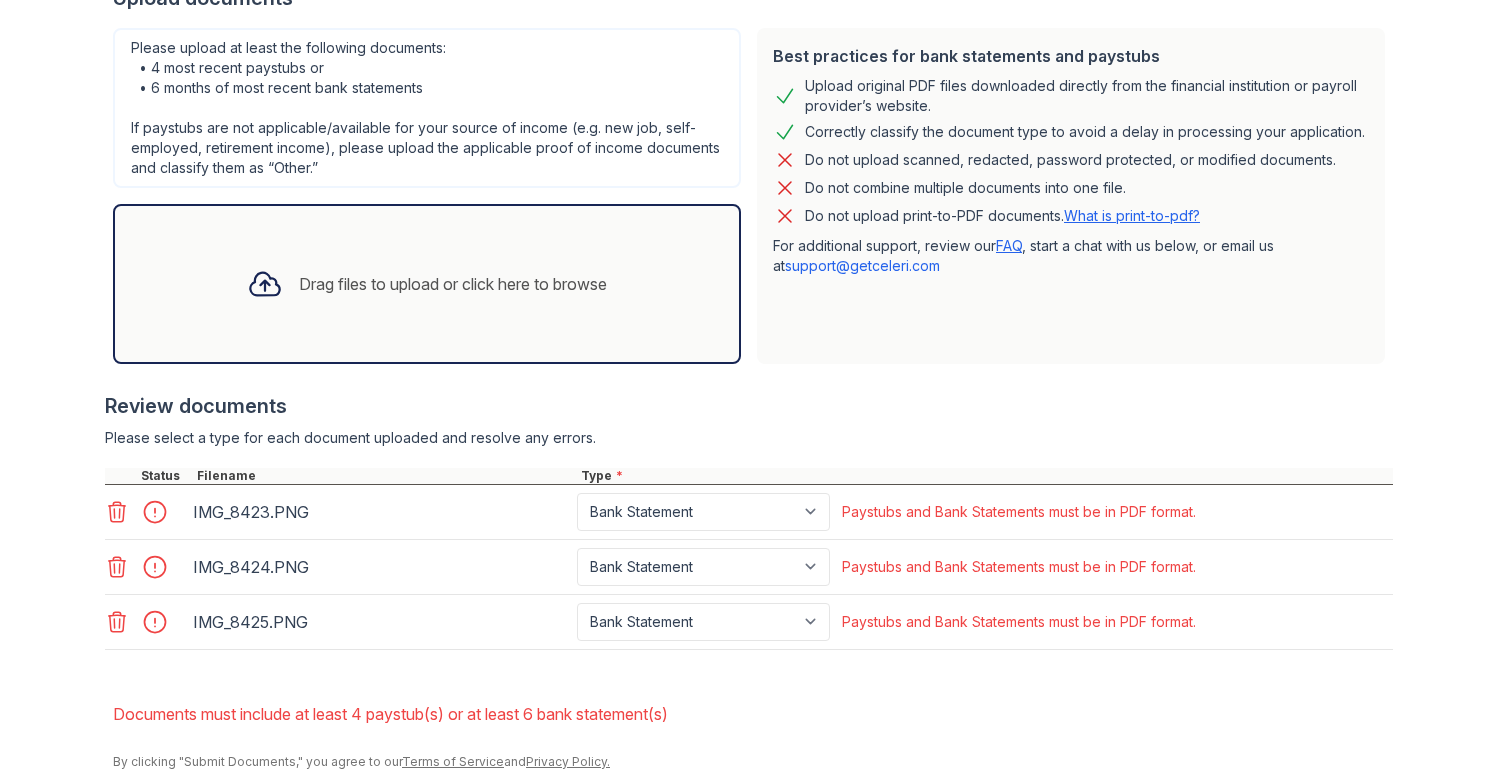 scroll, scrollTop: 488, scrollLeft: 0, axis: vertical 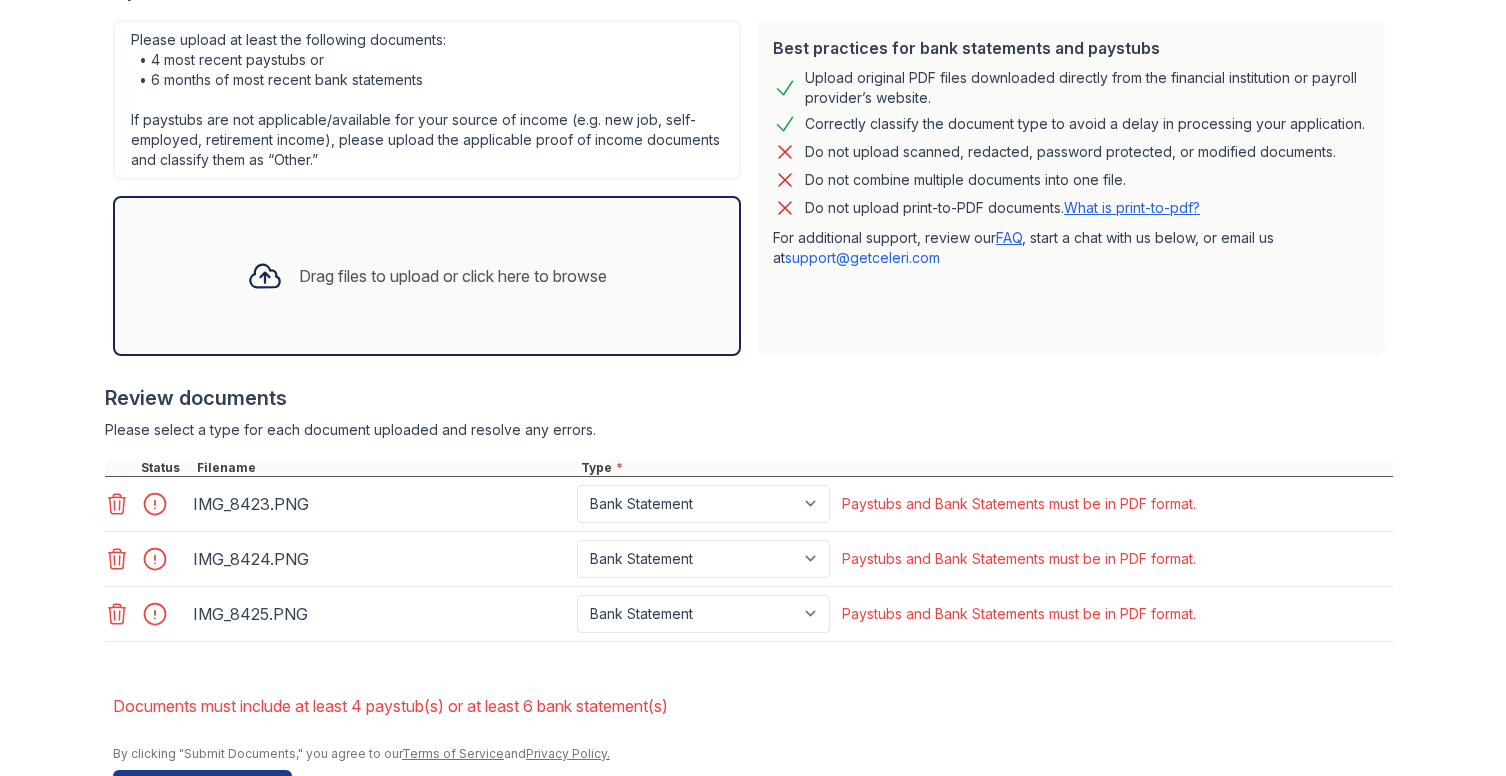 click at bounding box center (161, 504) 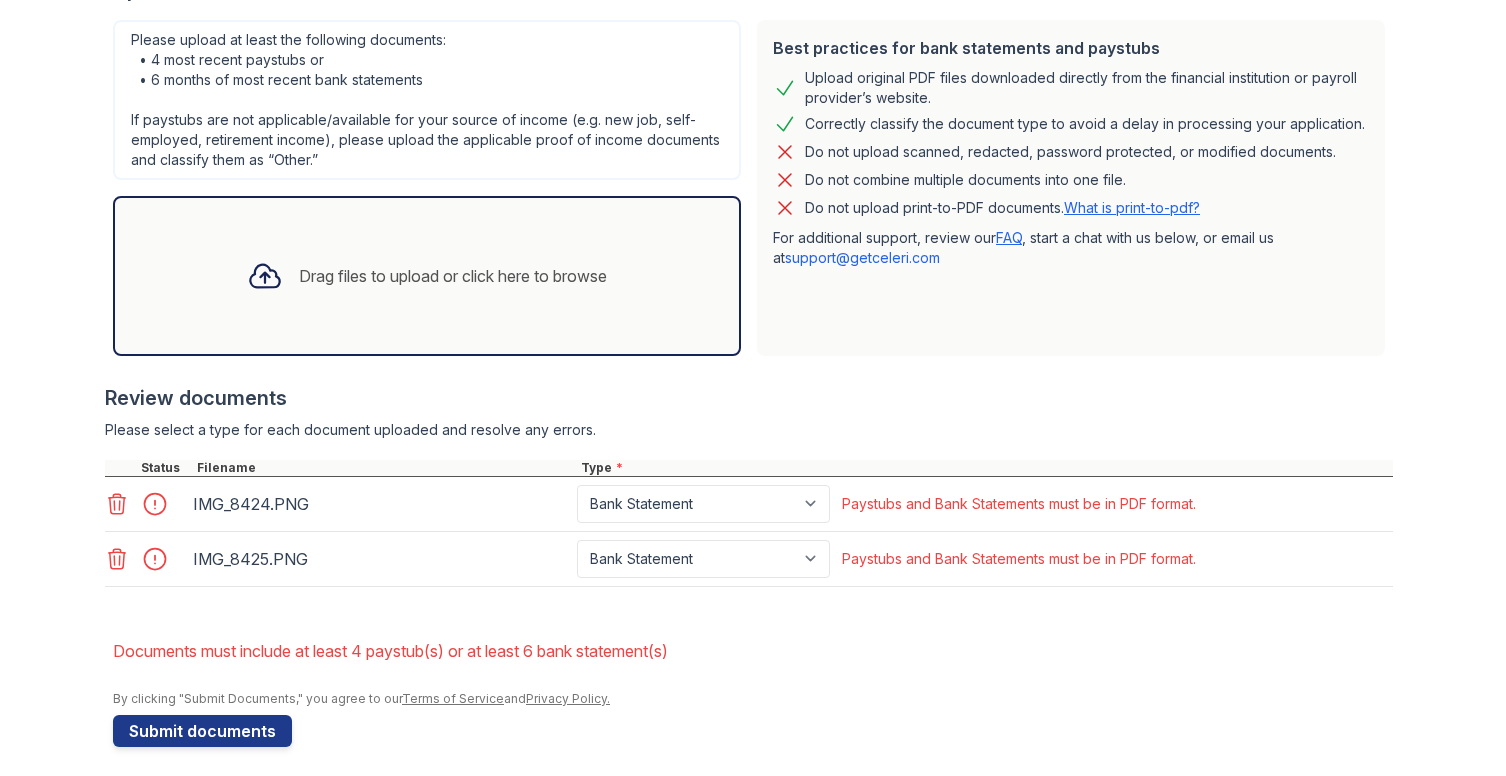 click 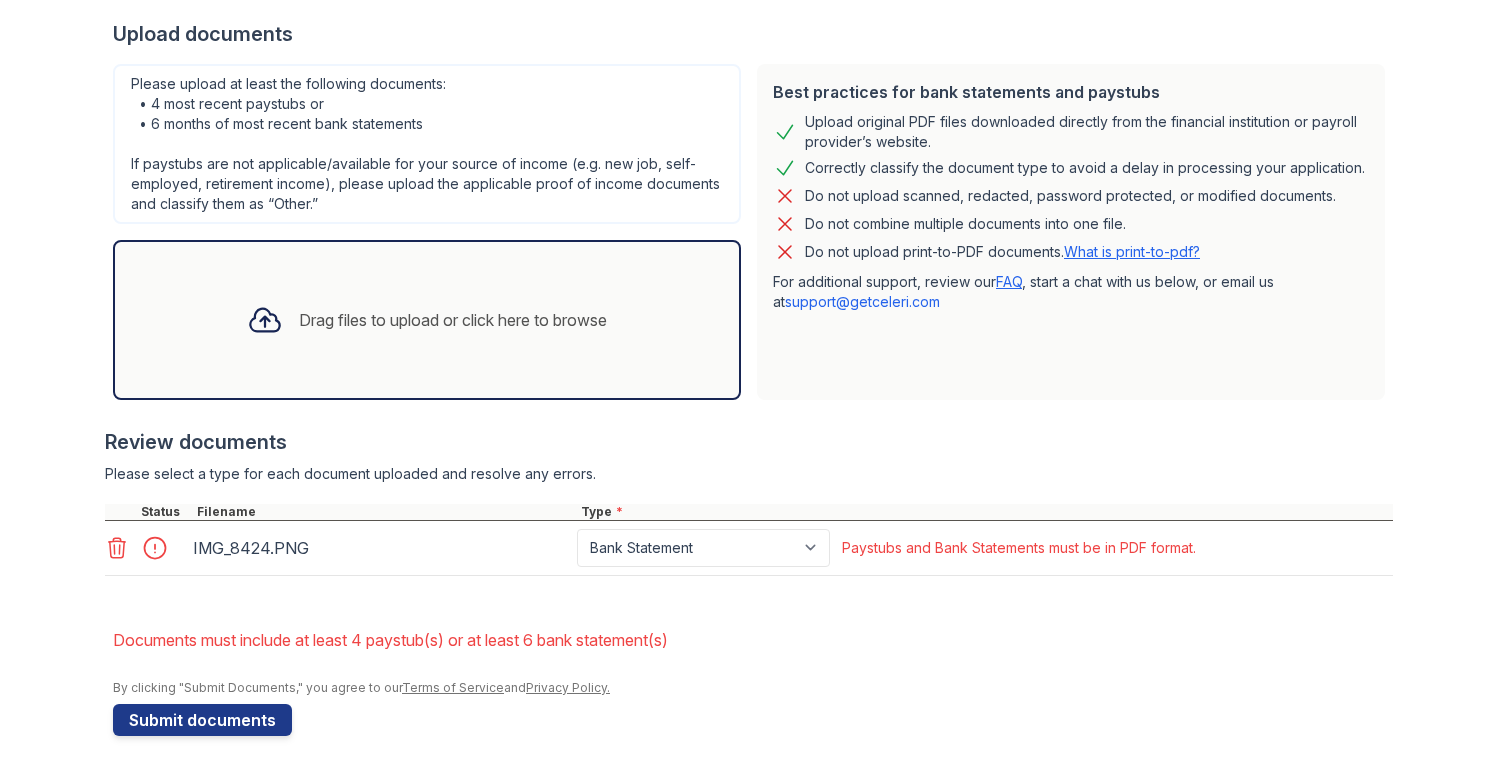 click 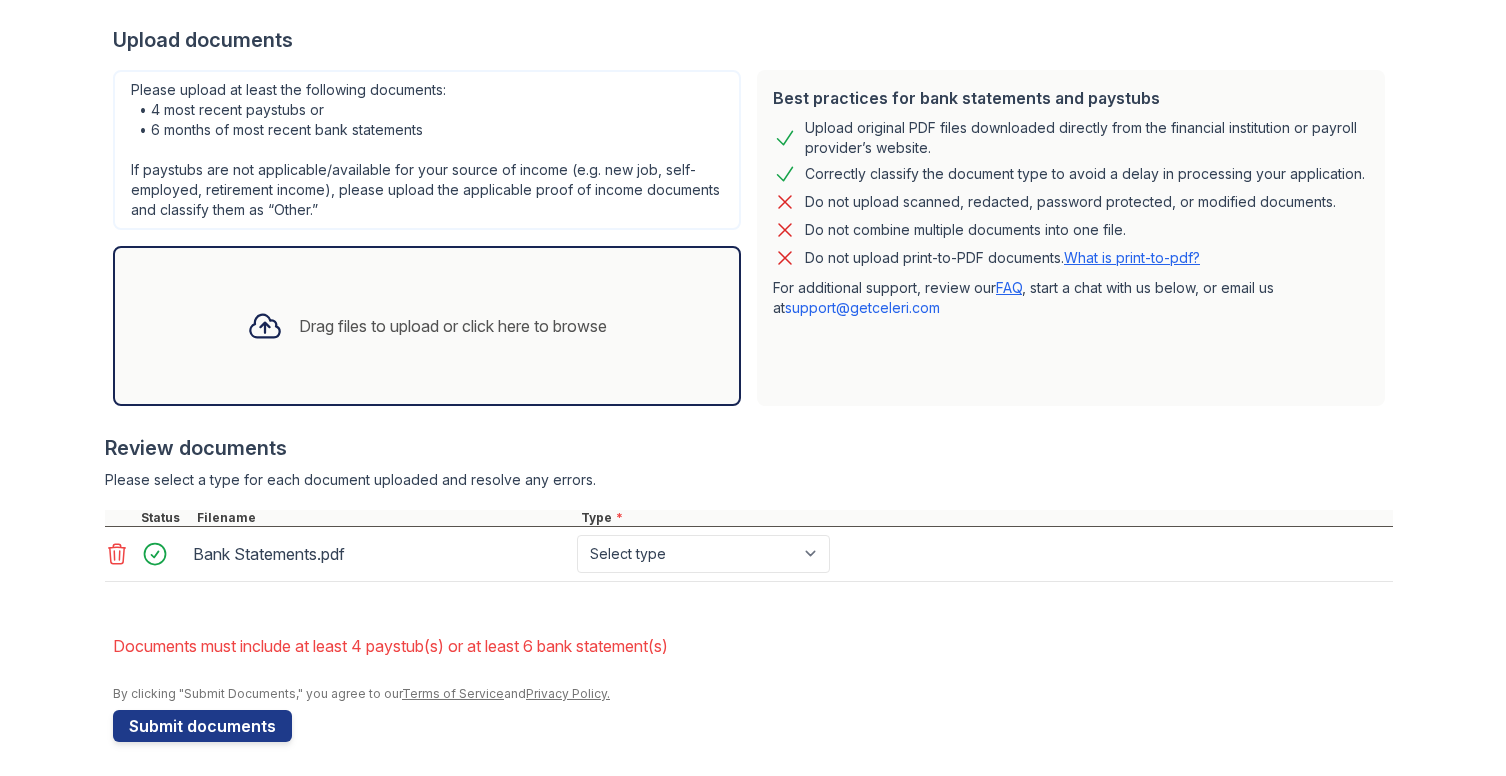 scroll, scrollTop: 444, scrollLeft: 0, axis: vertical 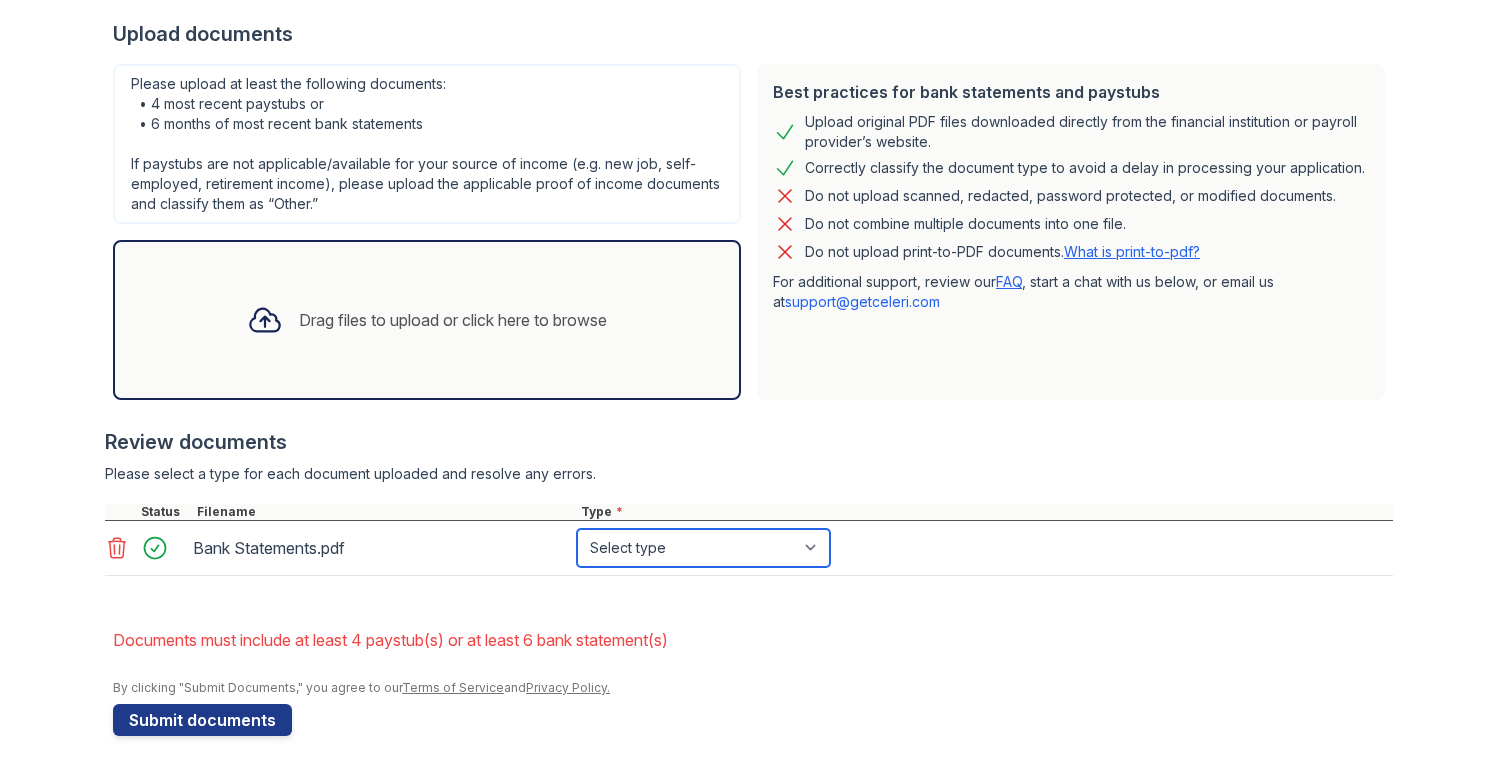 click on "Select type
Paystub
Bank Statement
Offer Letter
Tax Documents
Benefit Award Letter
Investment Account Statement
Other" at bounding box center [703, 548] 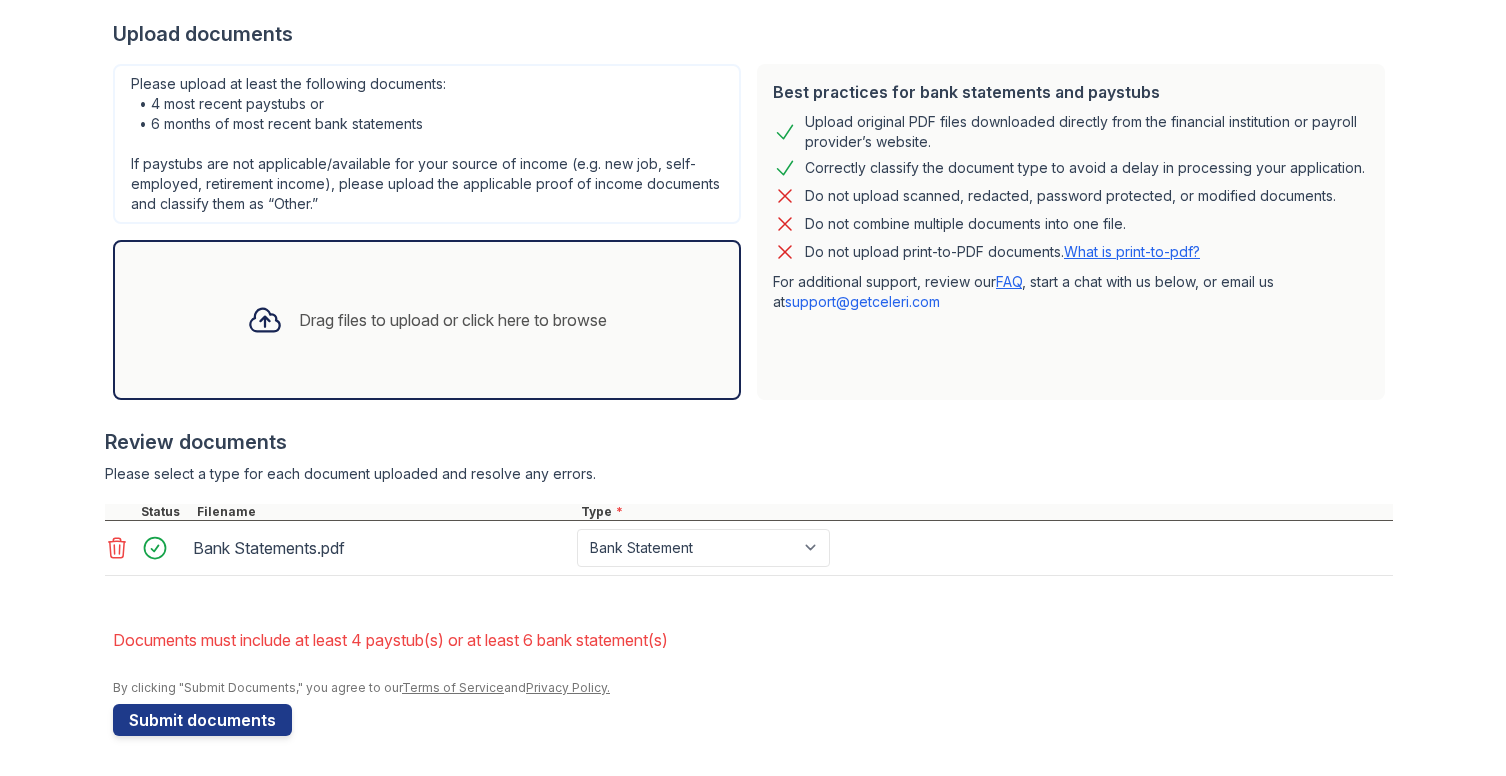 click on "Bank Statements.pdf" at bounding box center (381, 548) 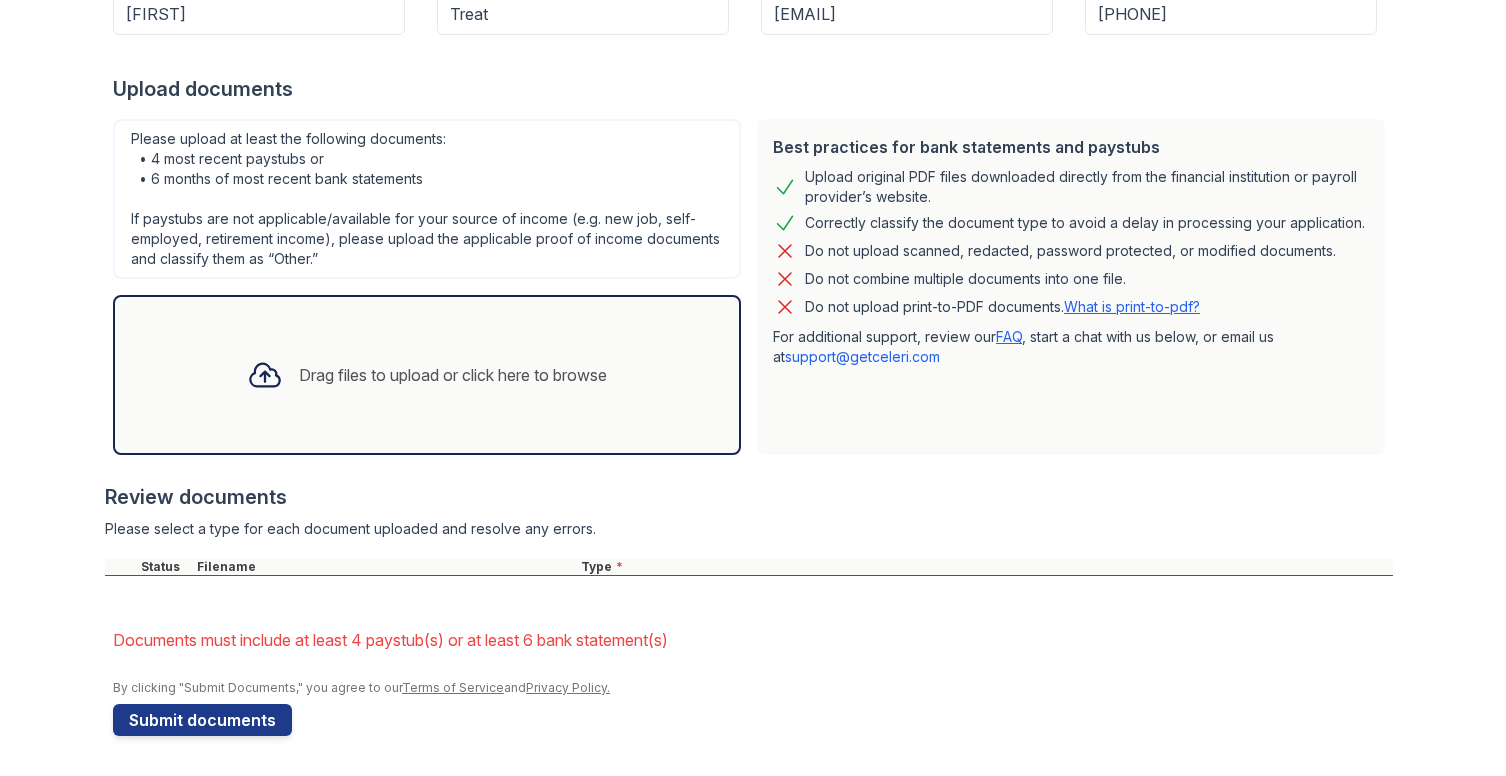 click on "Drag files to upload or click here to browse" at bounding box center (427, 375) 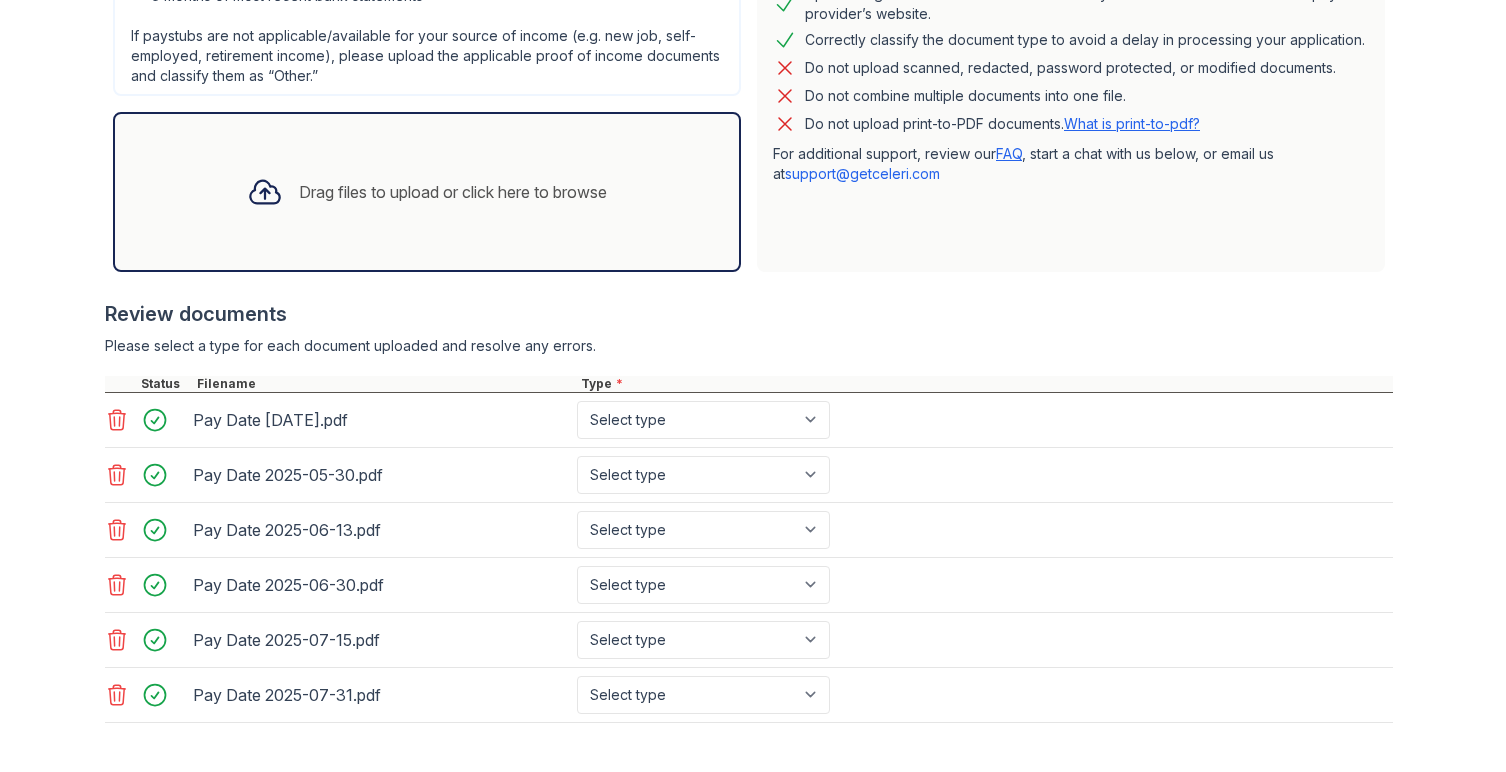 scroll, scrollTop: 574, scrollLeft: 0, axis: vertical 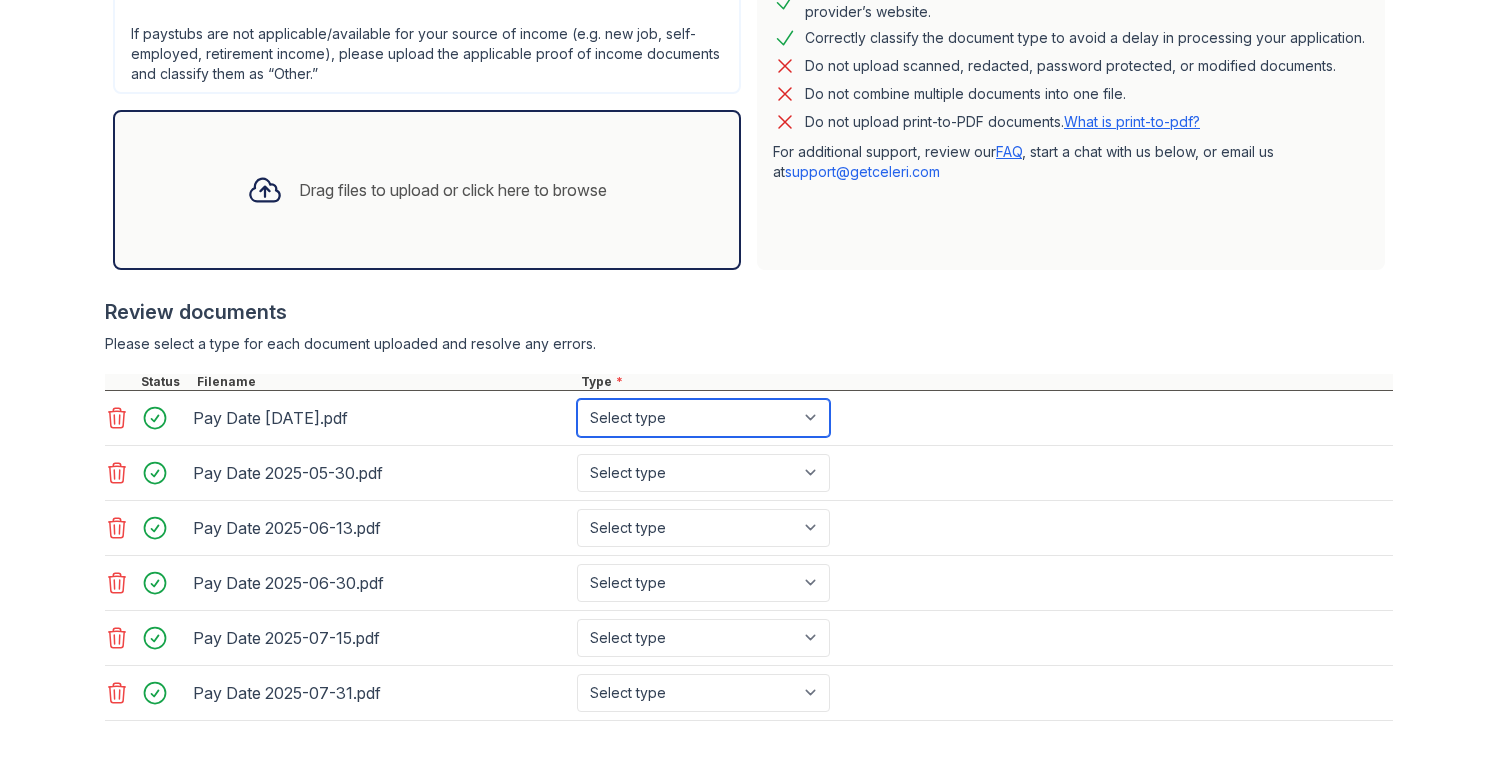 click on "Select type
Paystub
Bank Statement
Offer Letter
Tax Documents
Benefit Award Letter
Investment Account Statement
Other" at bounding box center (703, 418) 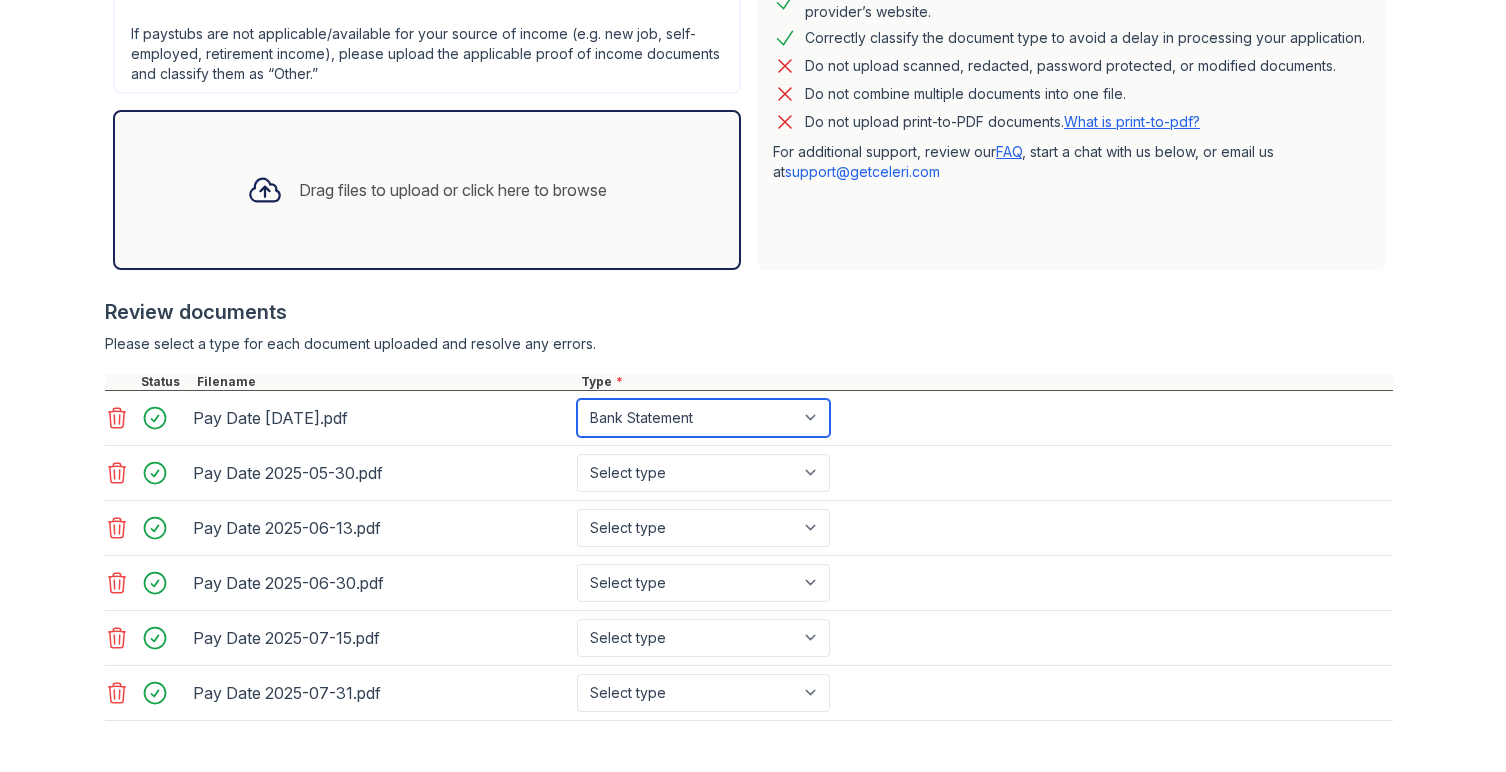 click on "Select type
Paystub
Bank Statement
Offer Letter
Tax Documents
Benefit Award Letter
Investment Account Statement
Other" at bounding box center (703, 418) 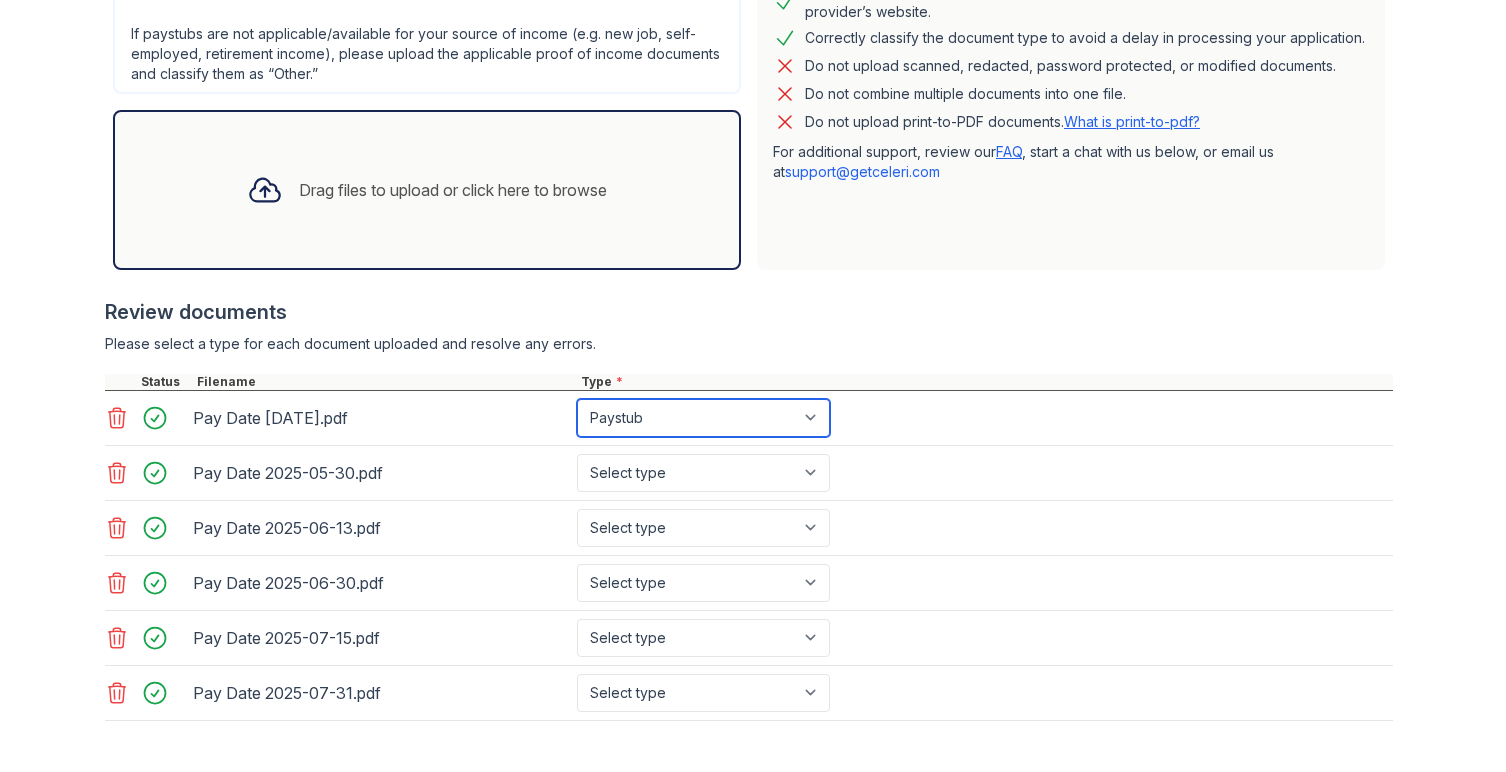 click on "Select type
Paystub
Bank Statement
Offer Letter
Tax Documents
Benefit Award Letter
Investment Account Statement
Other" at bounding box center (703, 418) 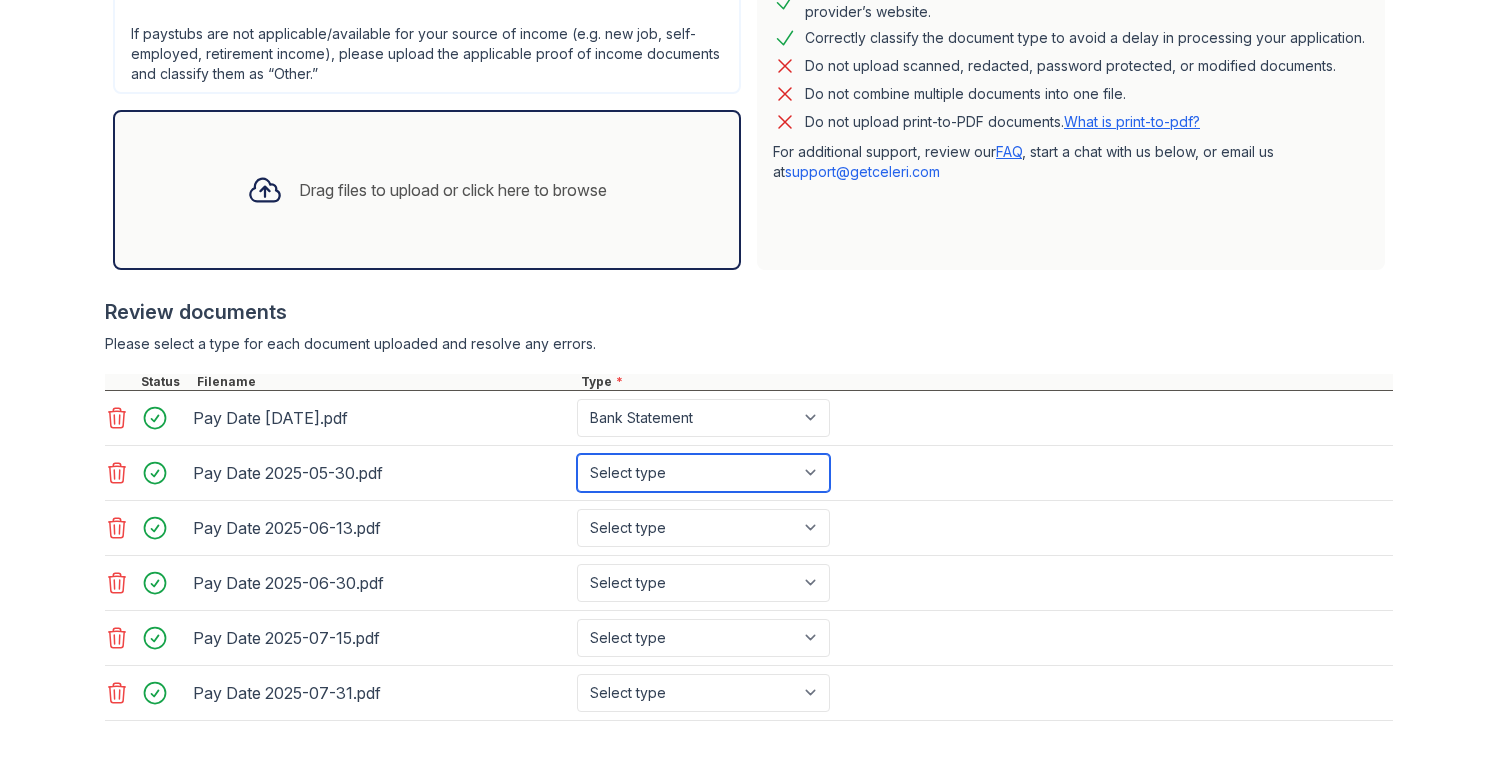 click on "Select type
Paystub
Bank Statement
Offer Letter
Tax Documents
Benefit Award Letter
Investment Account Statement
Other" at bounding box center [703, 473] 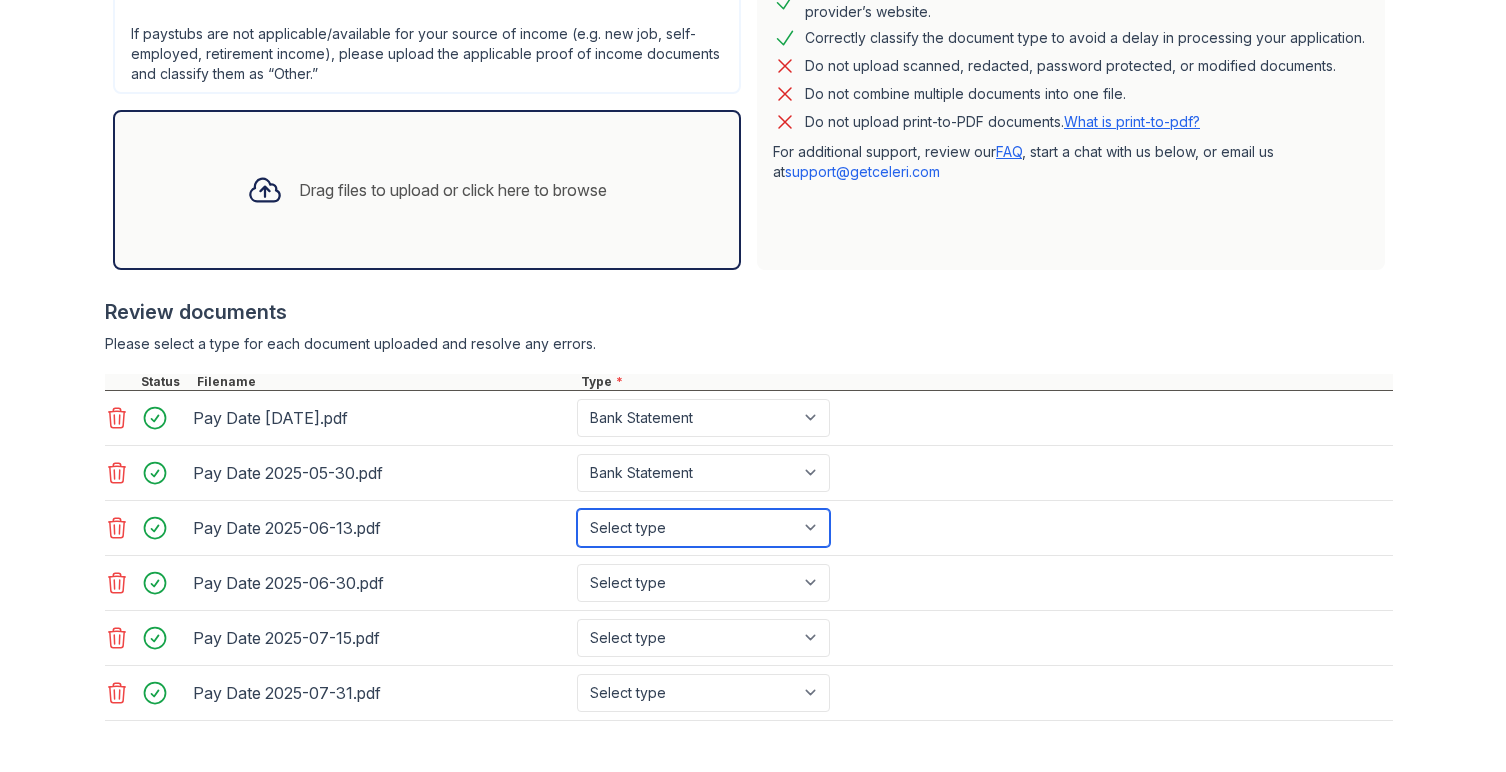 click on "Select type
Paystub
Bank Statement
Offer Letter
Tax Documents
Benefit Award Letter
Investment Account Statement
Other" at bounding box center [703, 528] 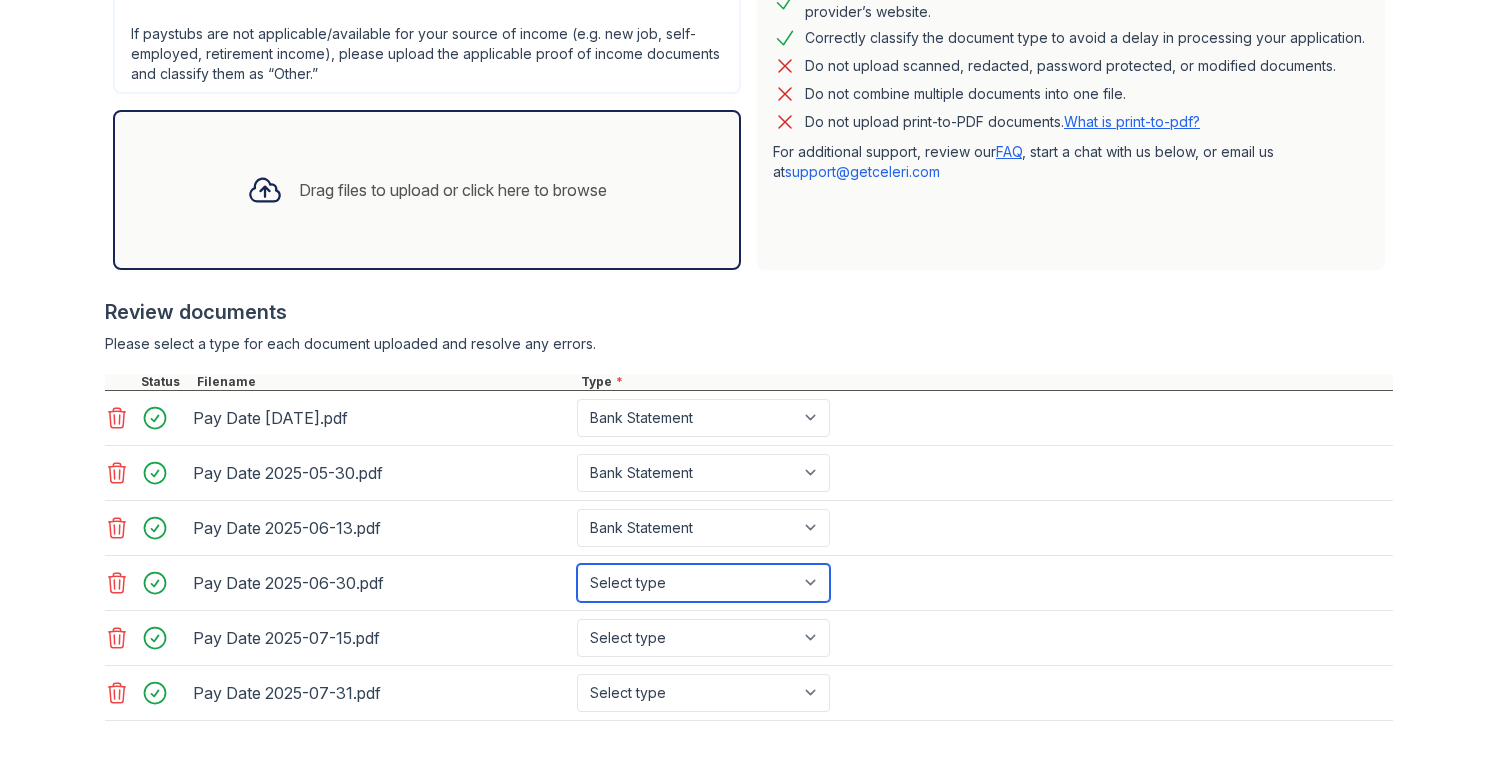 click on "Select type
Paystub
Bank Statement
Offer Letter
Tax Documents
Benefit Award Letter
Investment Account Statement
Other" at bounding box center [703, 583] 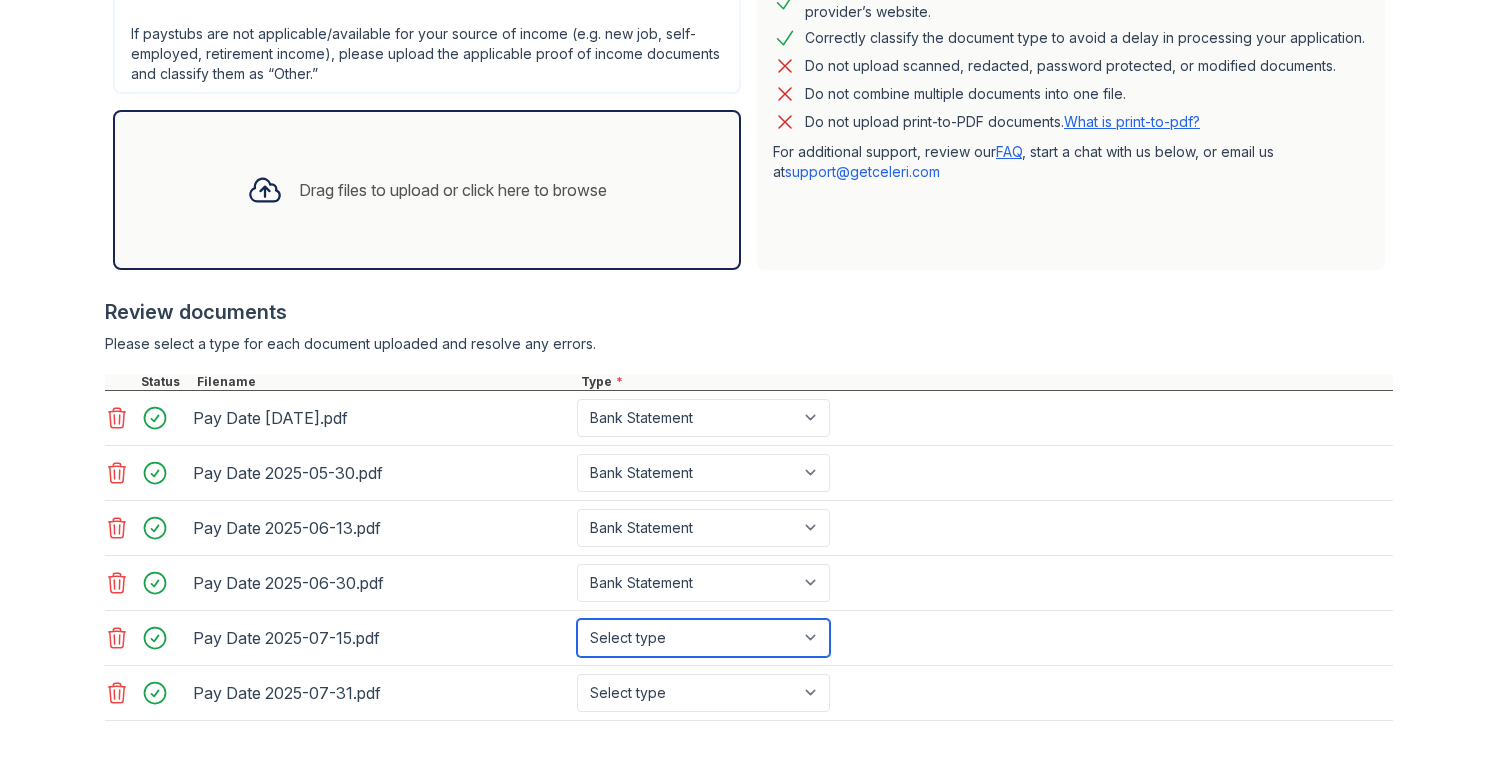 click on "Select type
Paystub
Bank Statement
Offer Letter
Tax Documents
Benefit Award Letter
Investment Account Statement
Other" at bounding box center [703, 638] 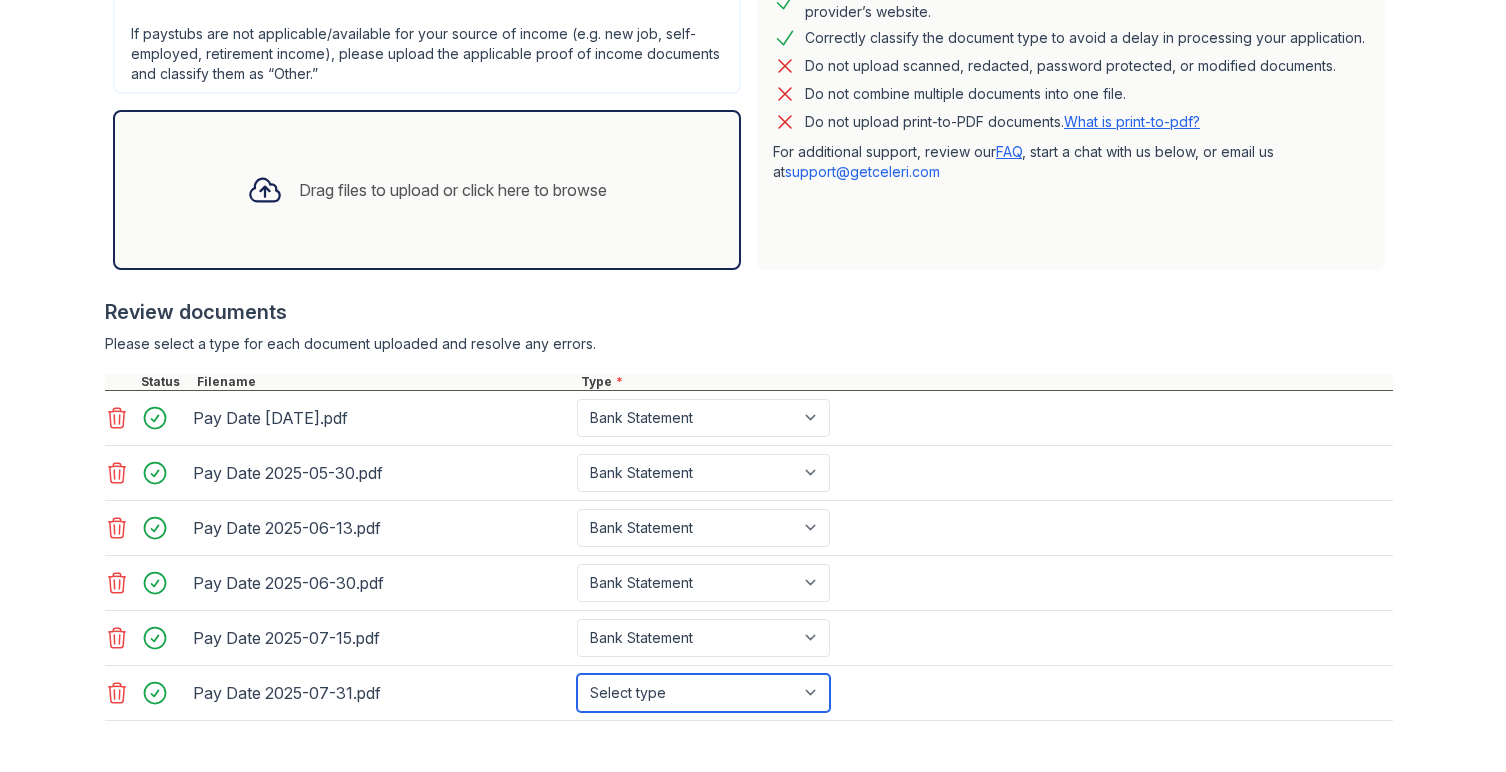 click on "Select type
Paystub
Bank Statement
Offer Letter
Tax Documents
Benefit Award Letter
Investment Account Statement
Other" at bounding box center (703, 693) 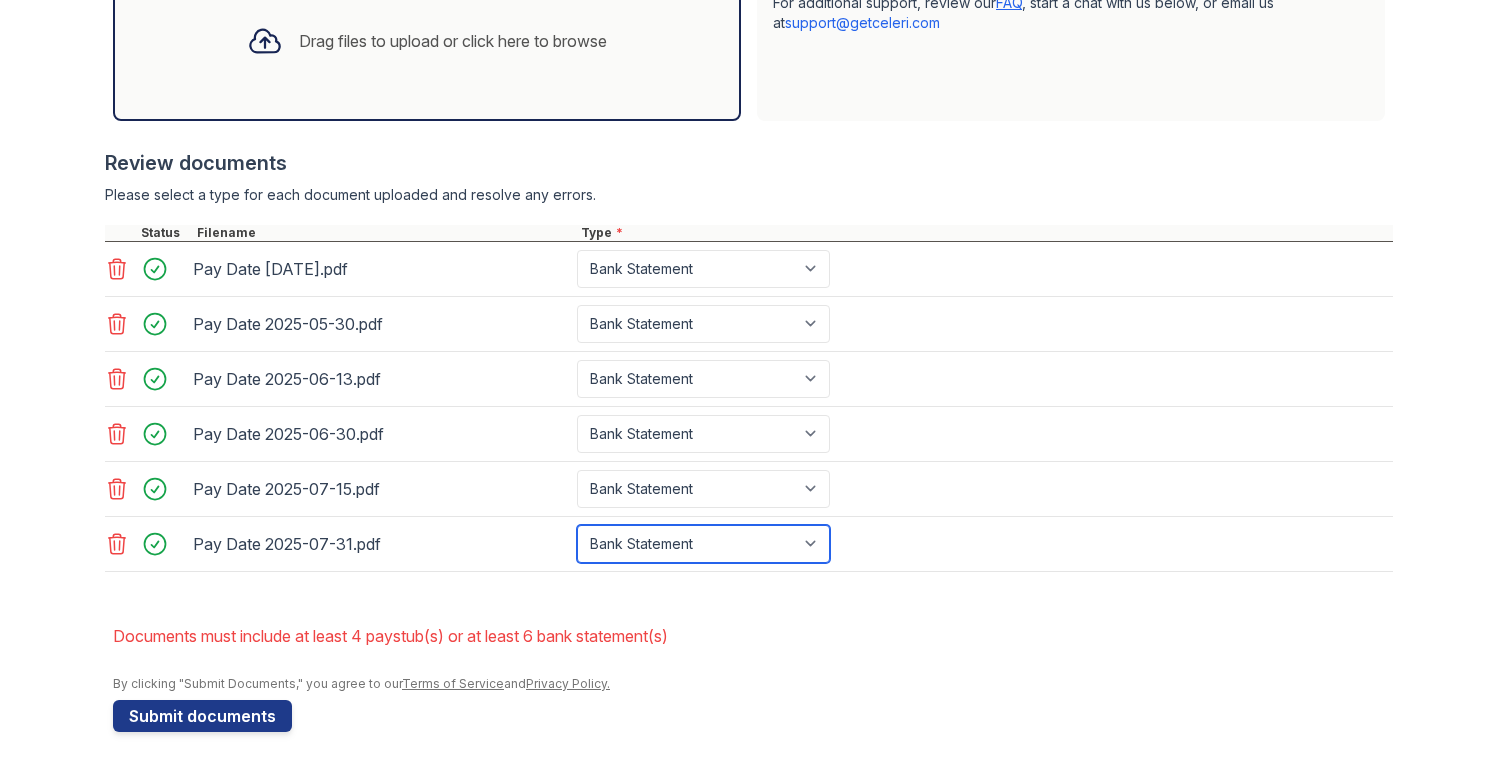 scroll, scrollTop: 722, scrollLeft: 0, axis: vertical 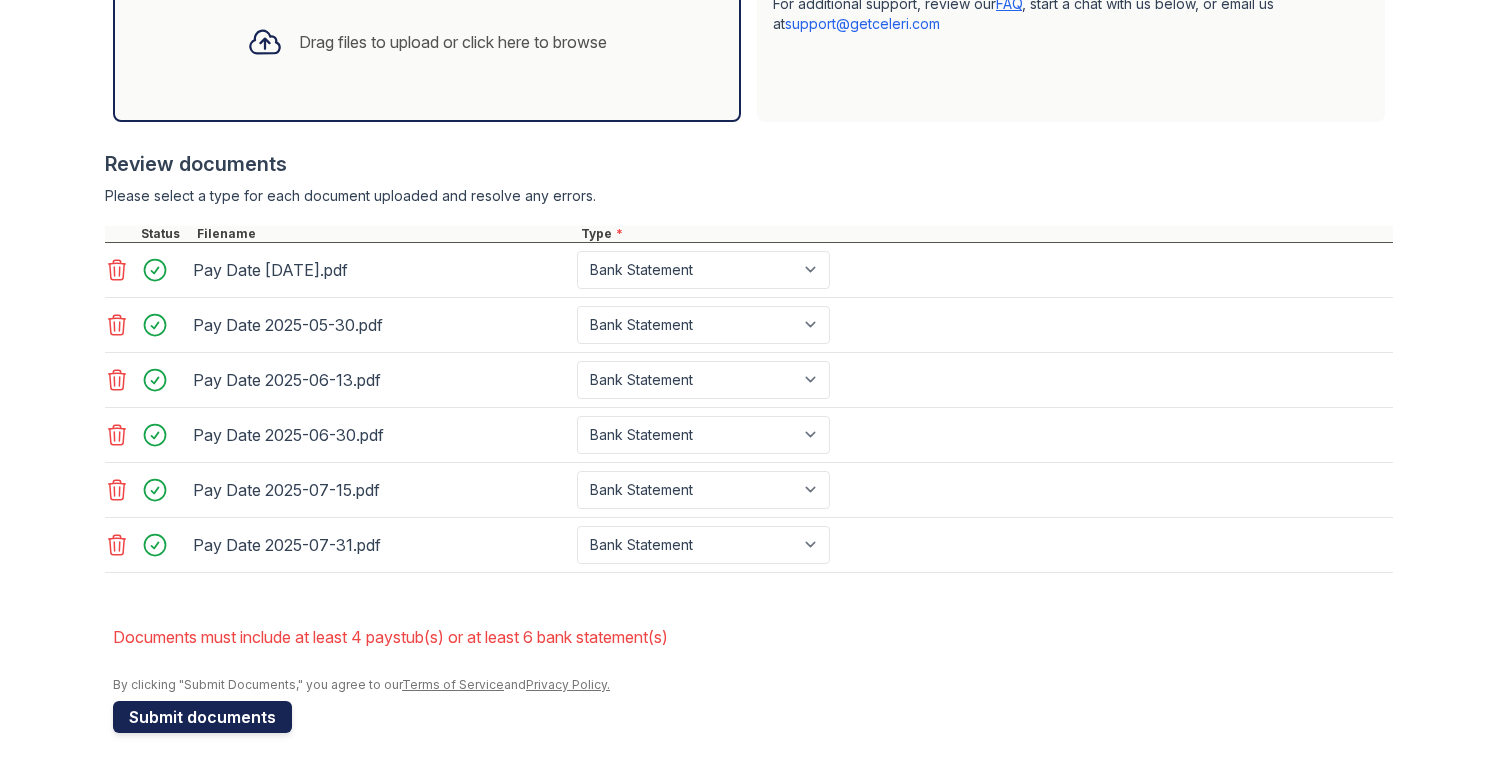 click on "Submit documents" at bounding box center [202, 717] 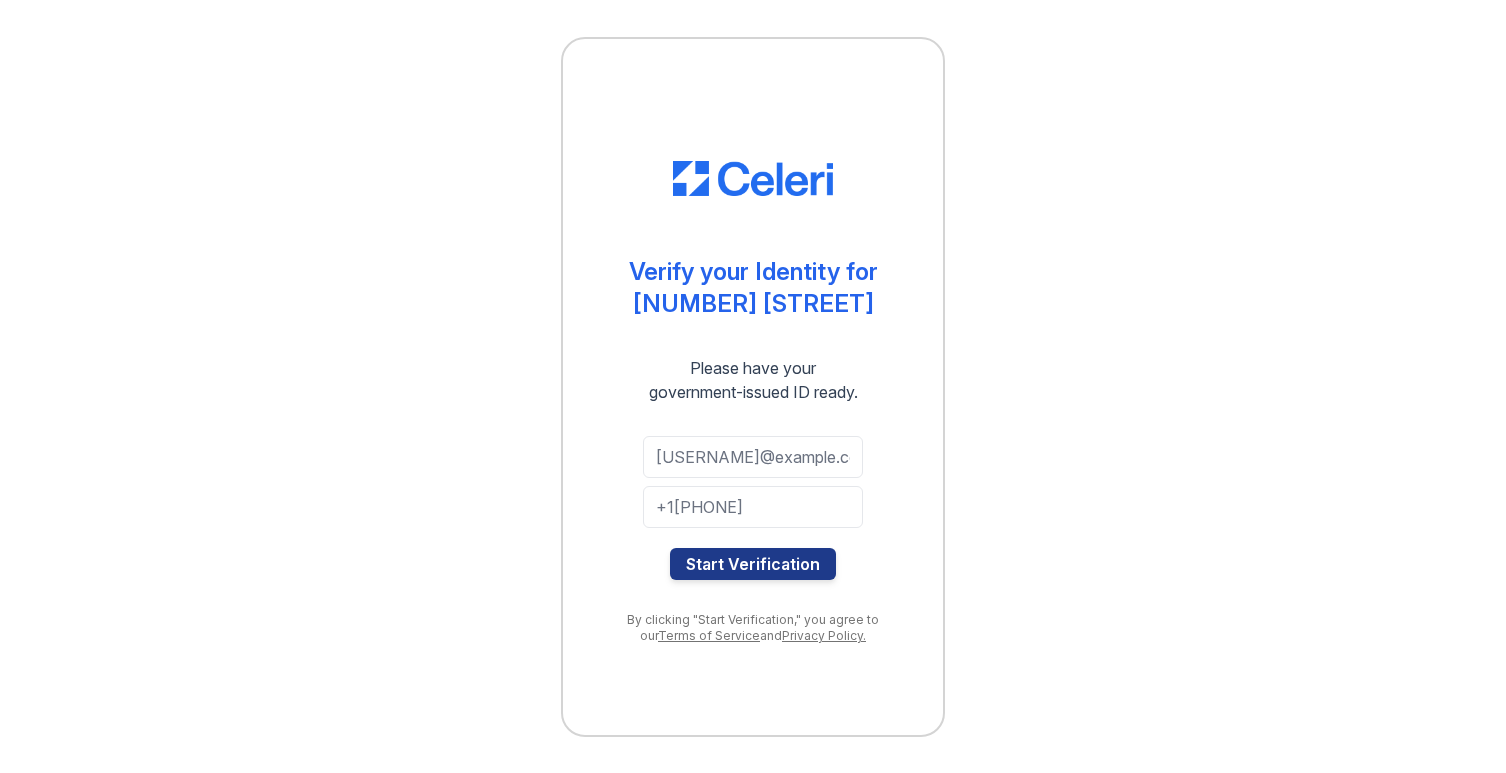 scroll, scrollTop: 0, scrollLeft: 0, axis: both 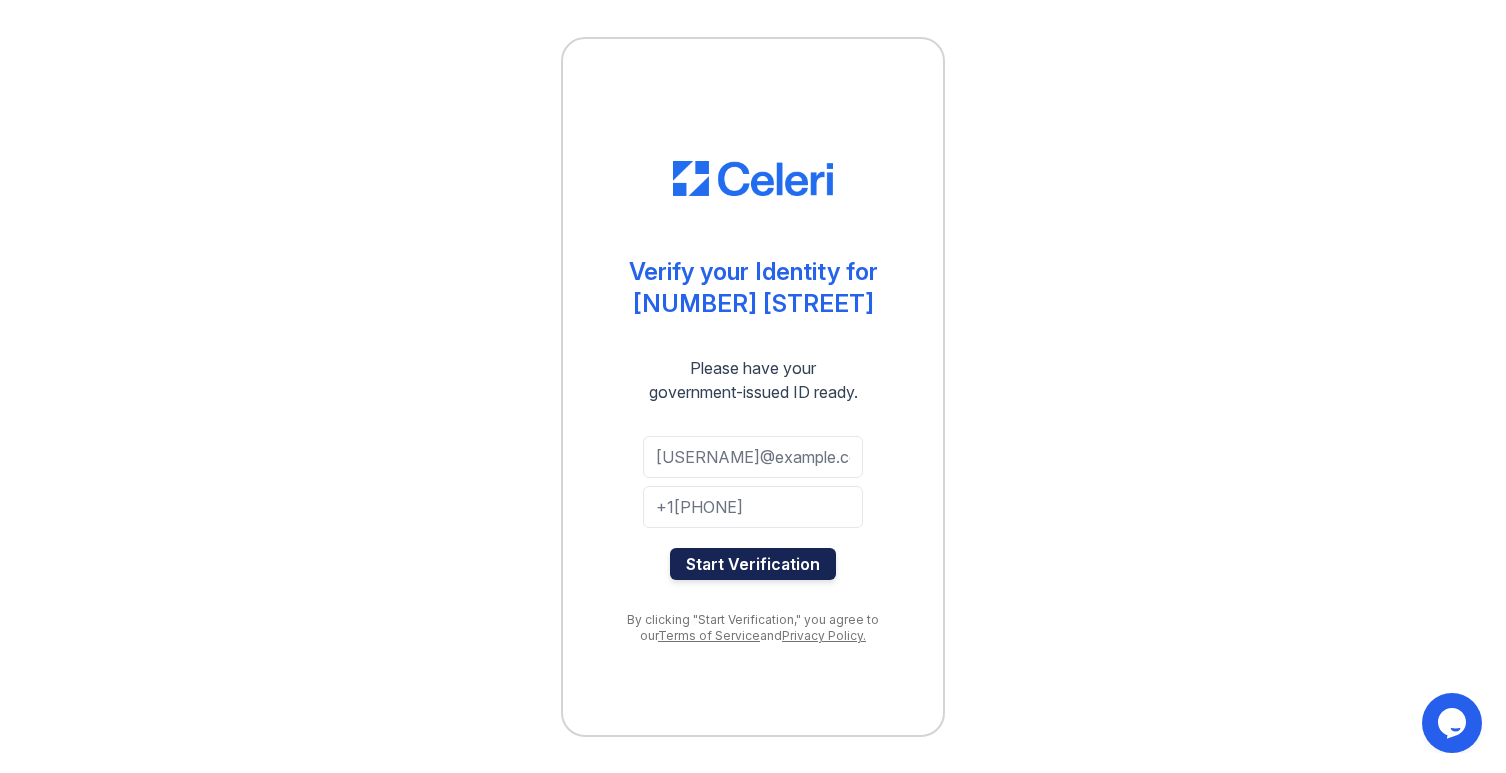 click on "Start Verification" at bounding box center (753, 564) 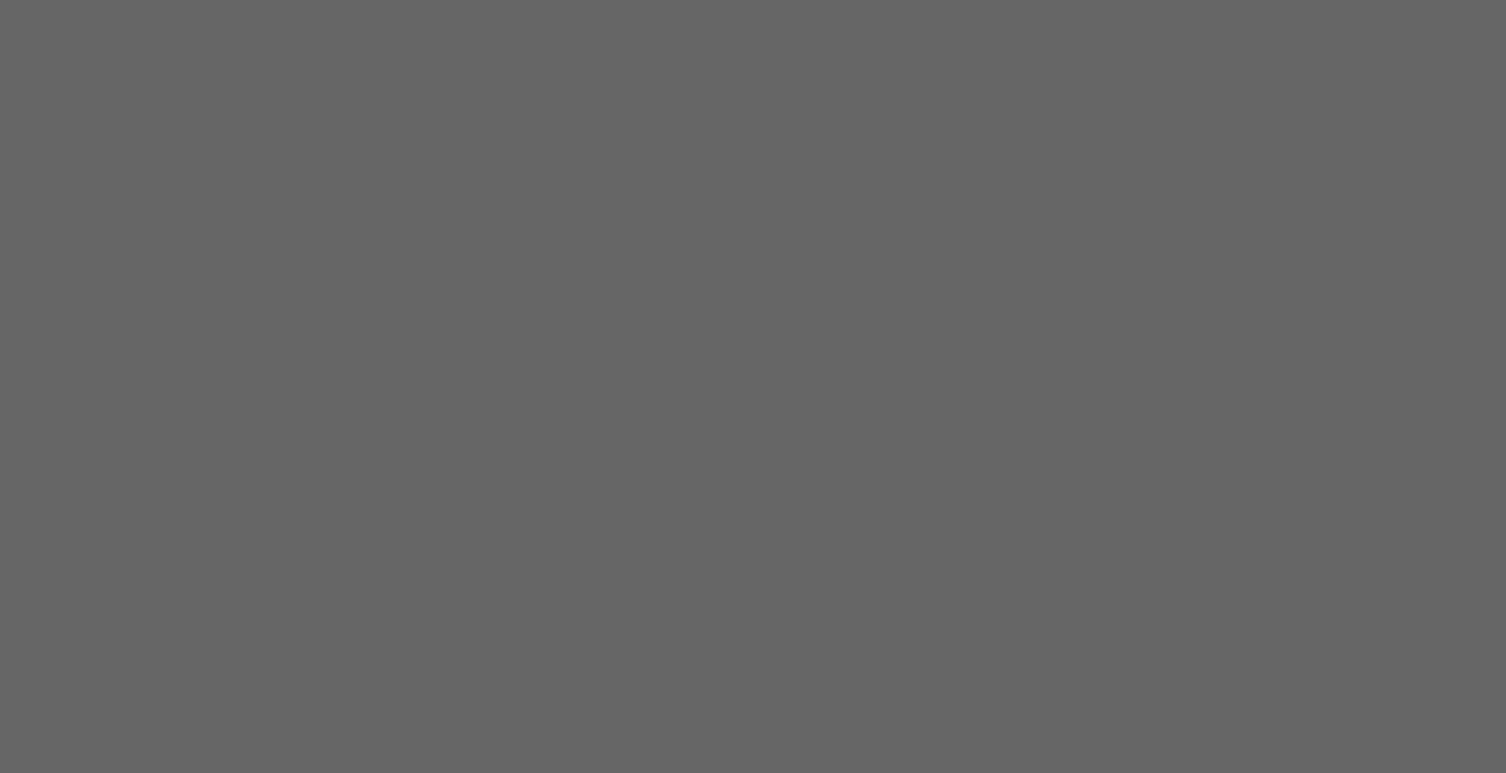 scroll, scrollTop: 0, scrollLeft: 0, axis: both 